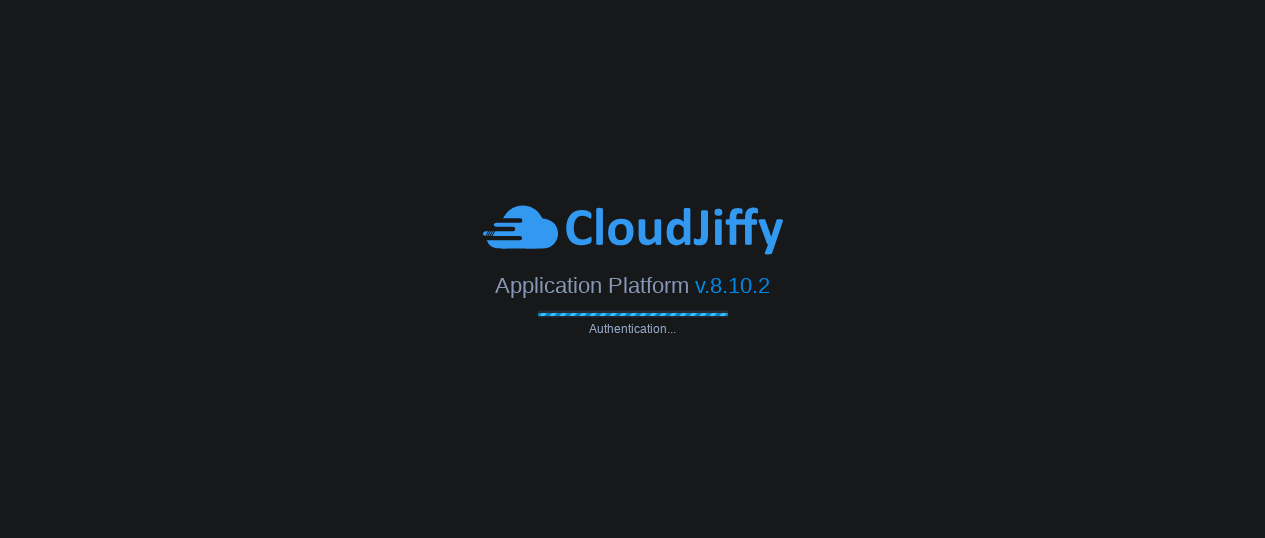scroll, scrollTop: 0, scrollLeft: 0, axis: both 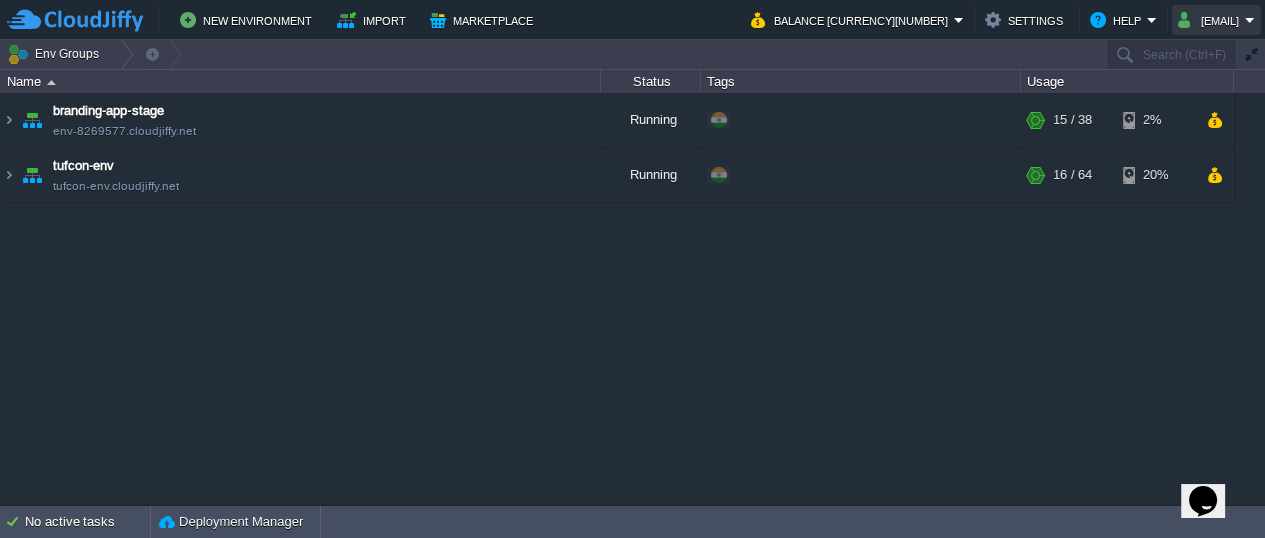 click on "[EMAIL]" at bounding box center [1211, 20] 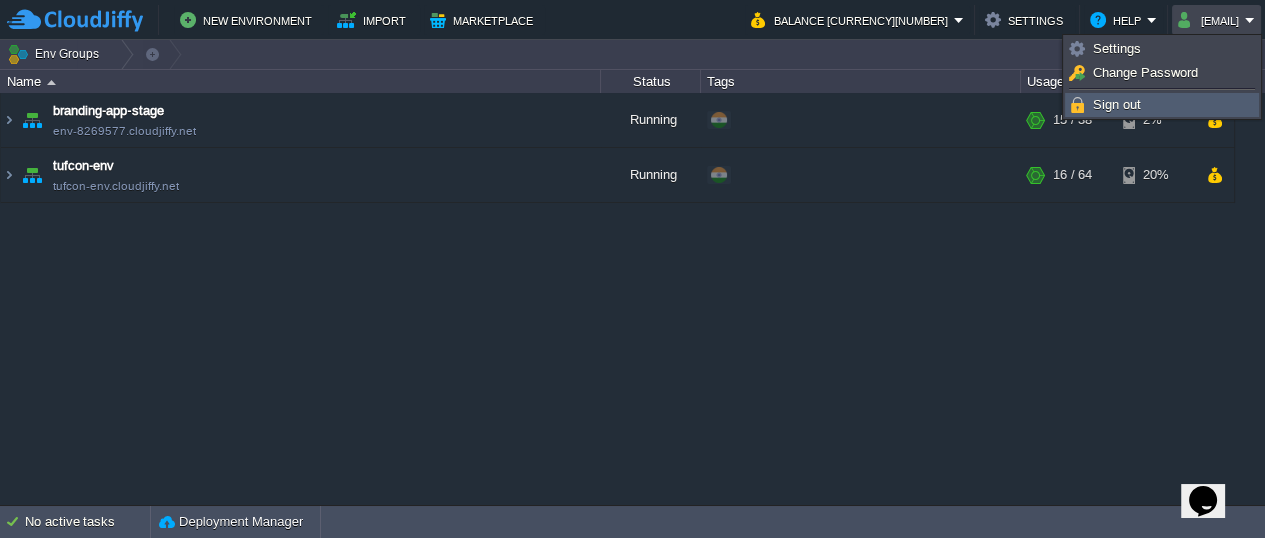 click on "Sign out" at bounding box center (1117, 104) 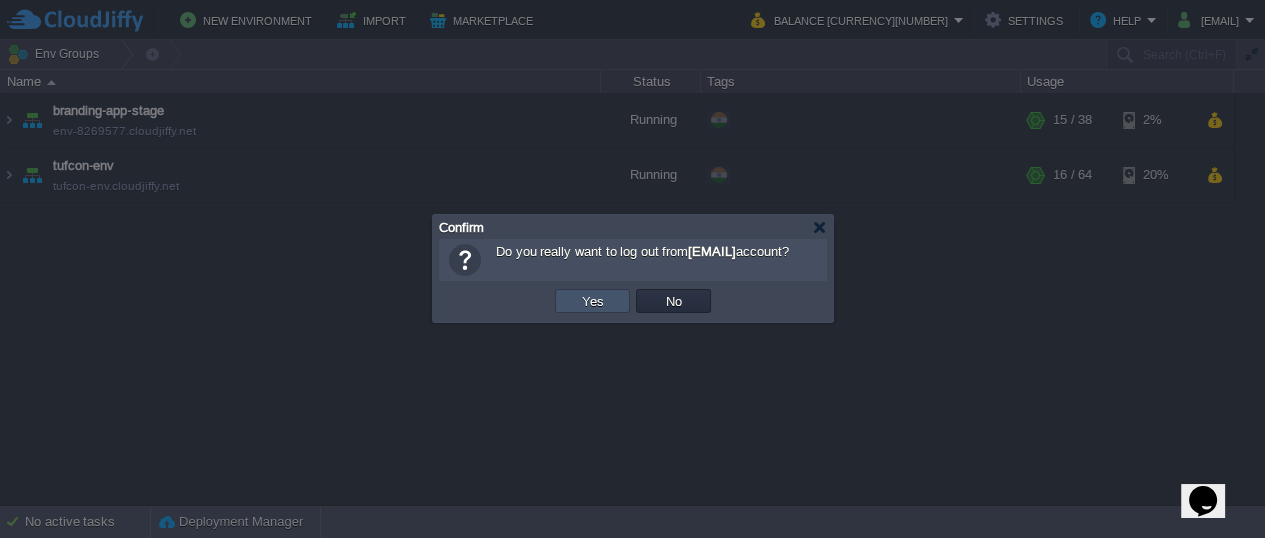 click on "Yes" at bounding box center (593, 301) 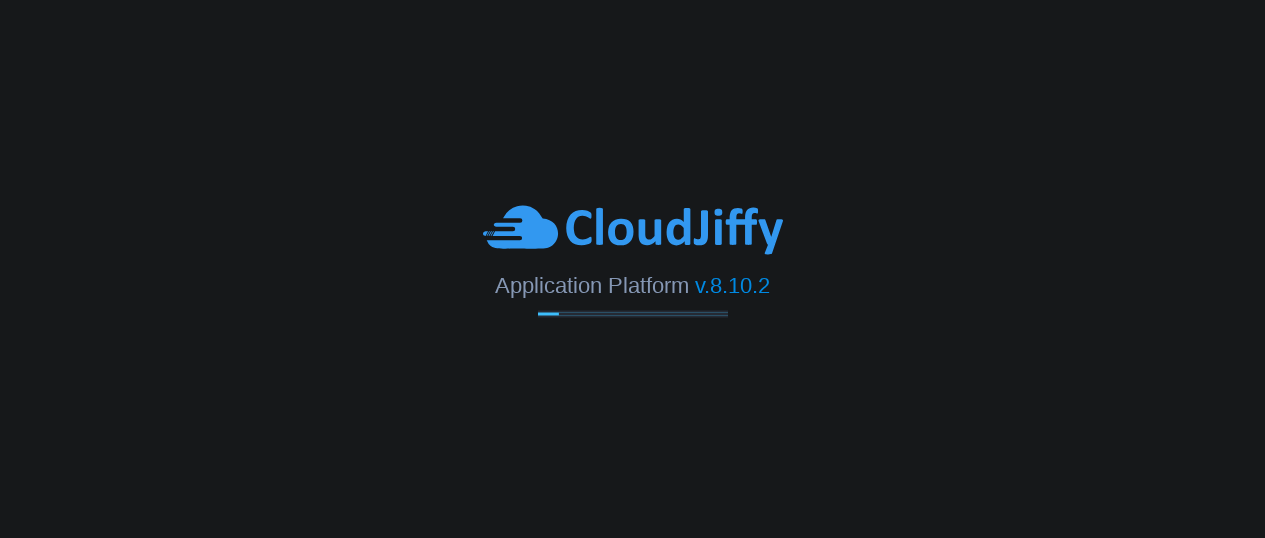 scroll, scrollTop: 0, scrollLeft: 0, axis: both 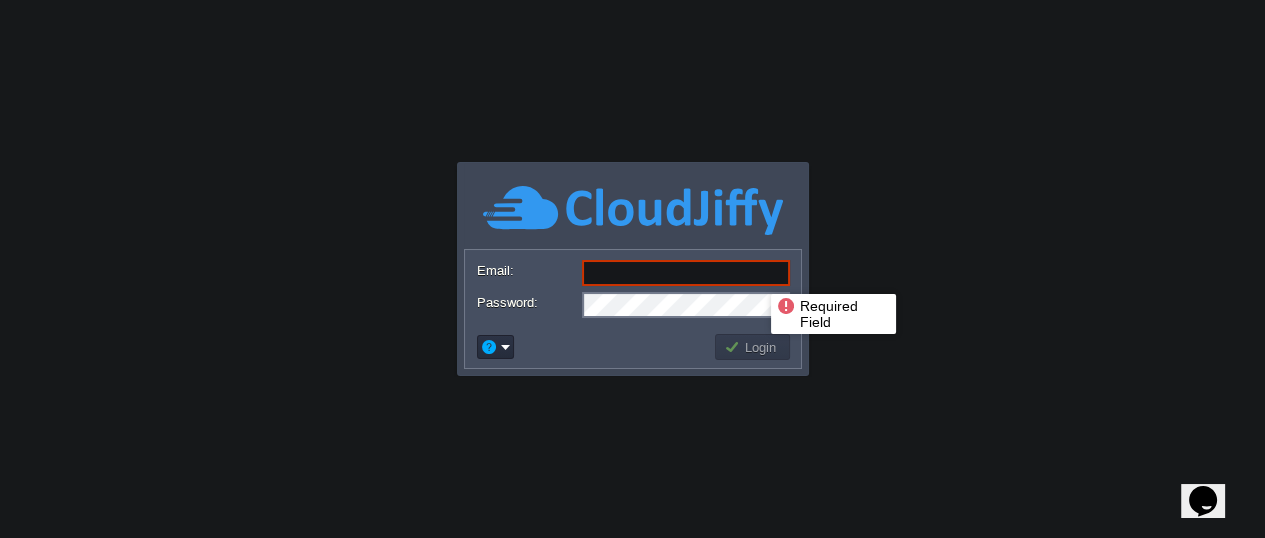type on "tufcondevacc@[EMAIL]" 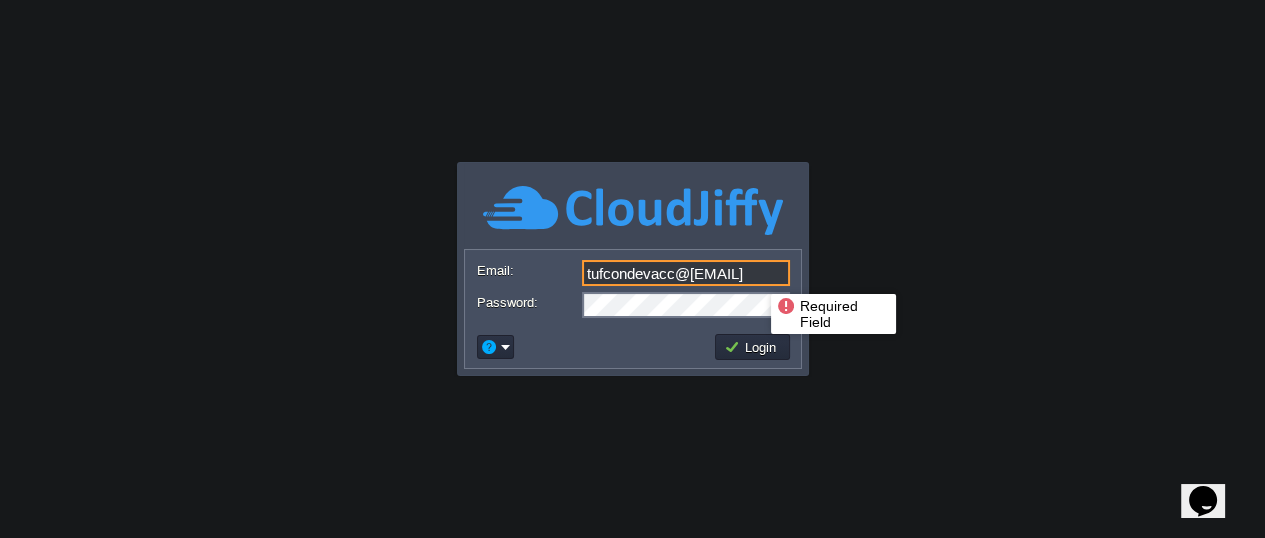 drag, startPoint x: 756, startPoint y: 276, endPoint x: 580, endPoint y: 284, distance: 176.18172 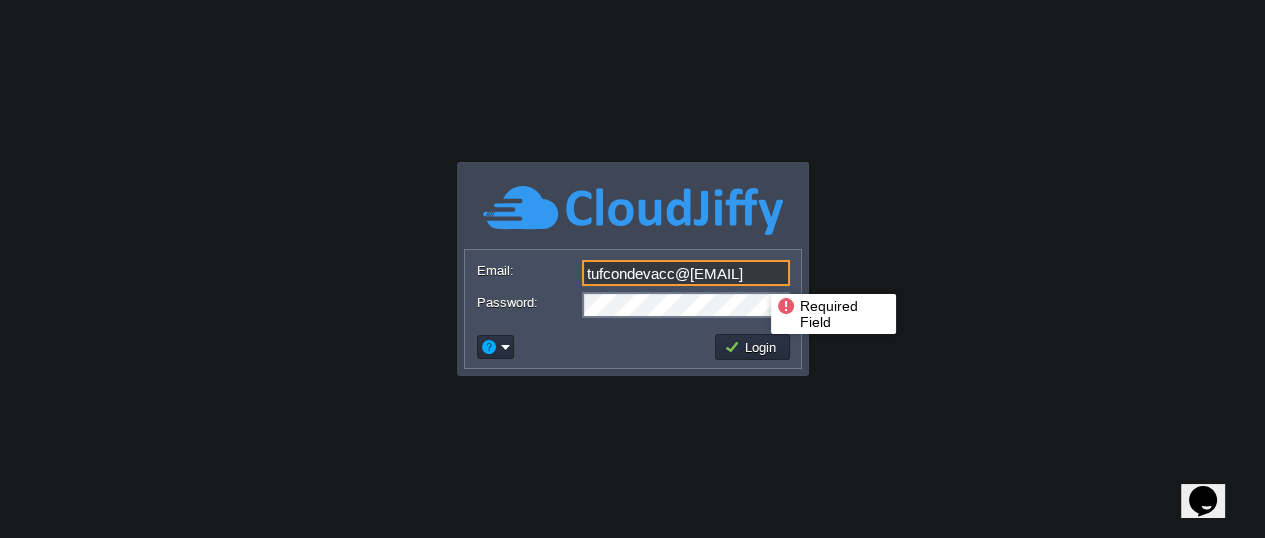 click on "tufcondevacc@[EMAIL]" at bounding box center (633, 274) 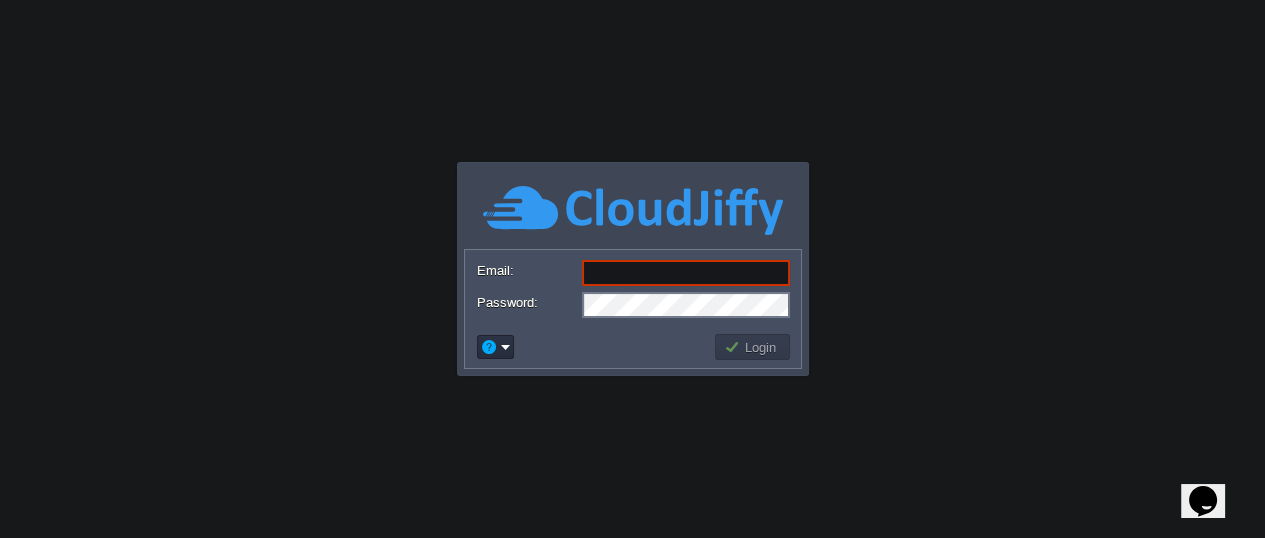 type on "instamarktdev@[EMAIL]" 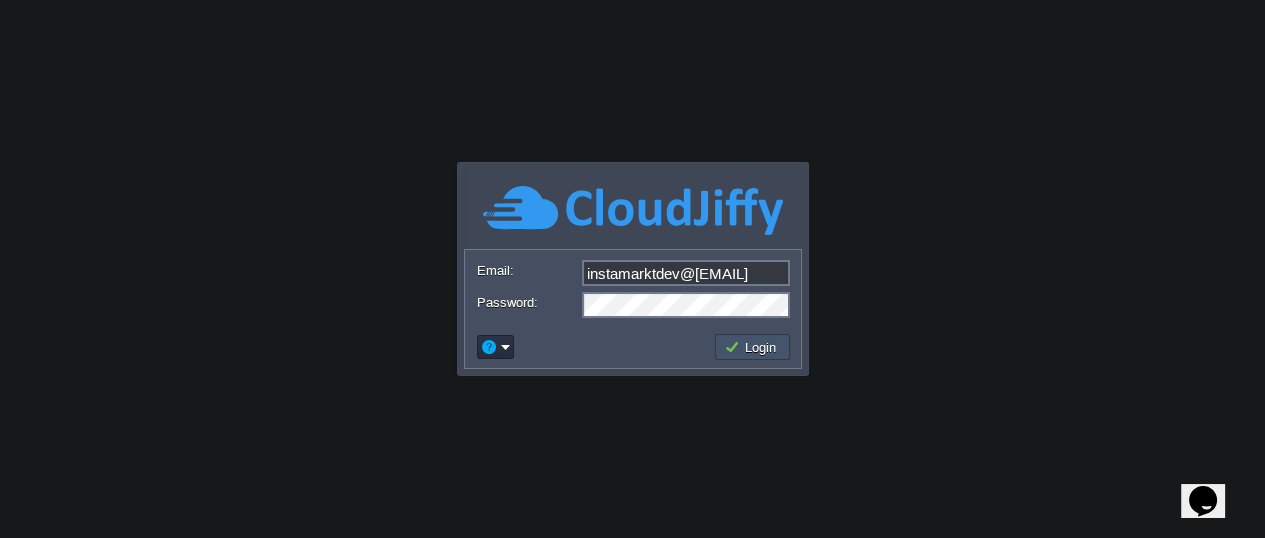 click on "Login" at bounding box center (753, 347) 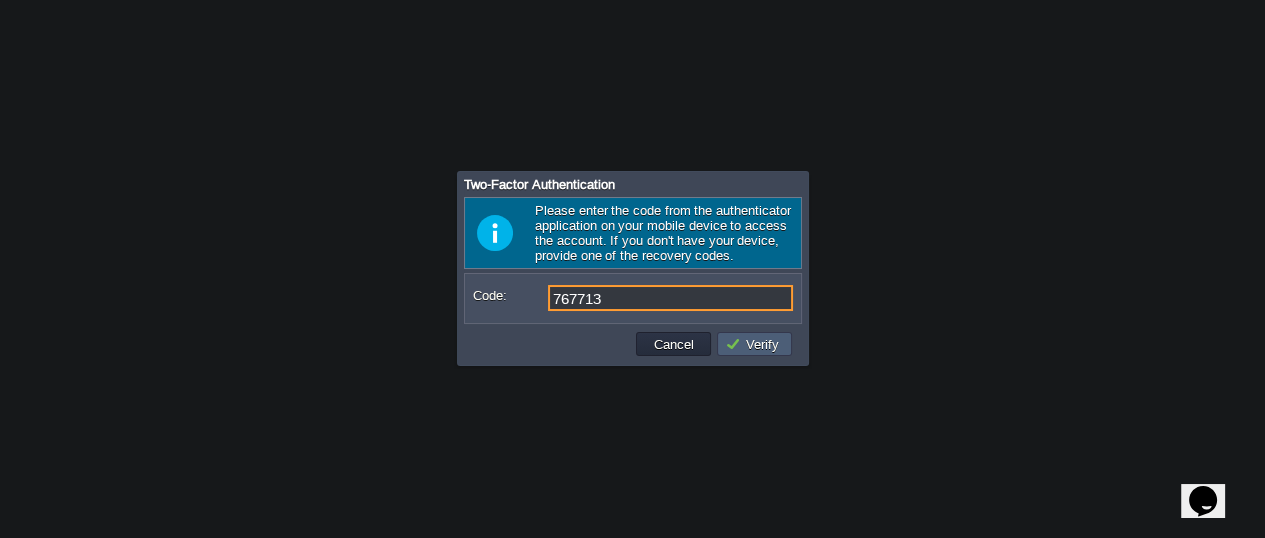 type on "767713" 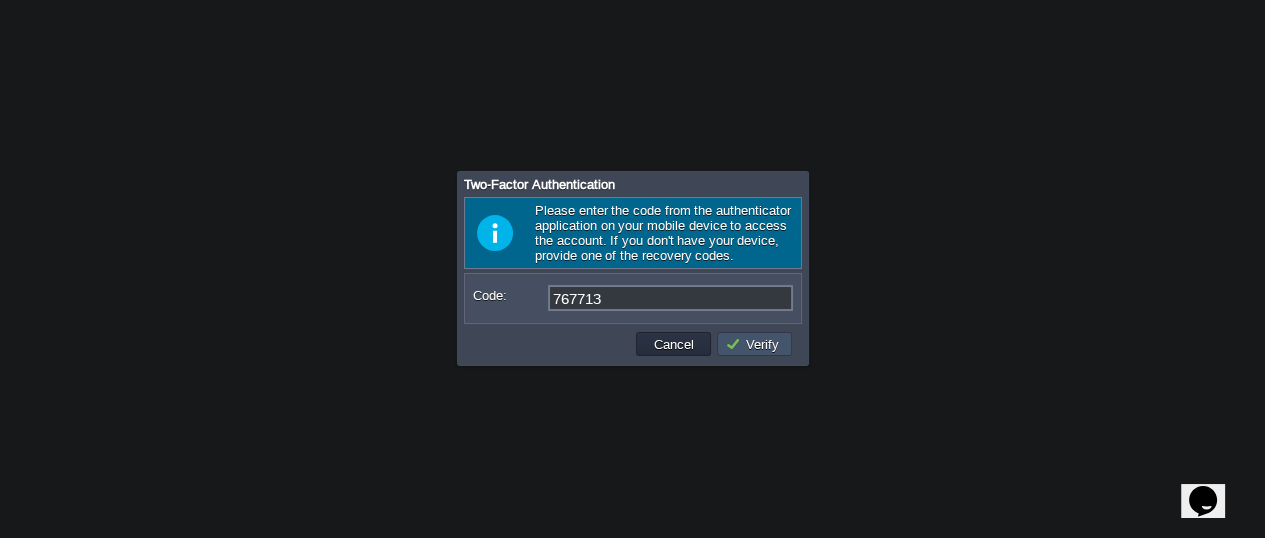 click on "Verify" at bounding box center (755, 344) 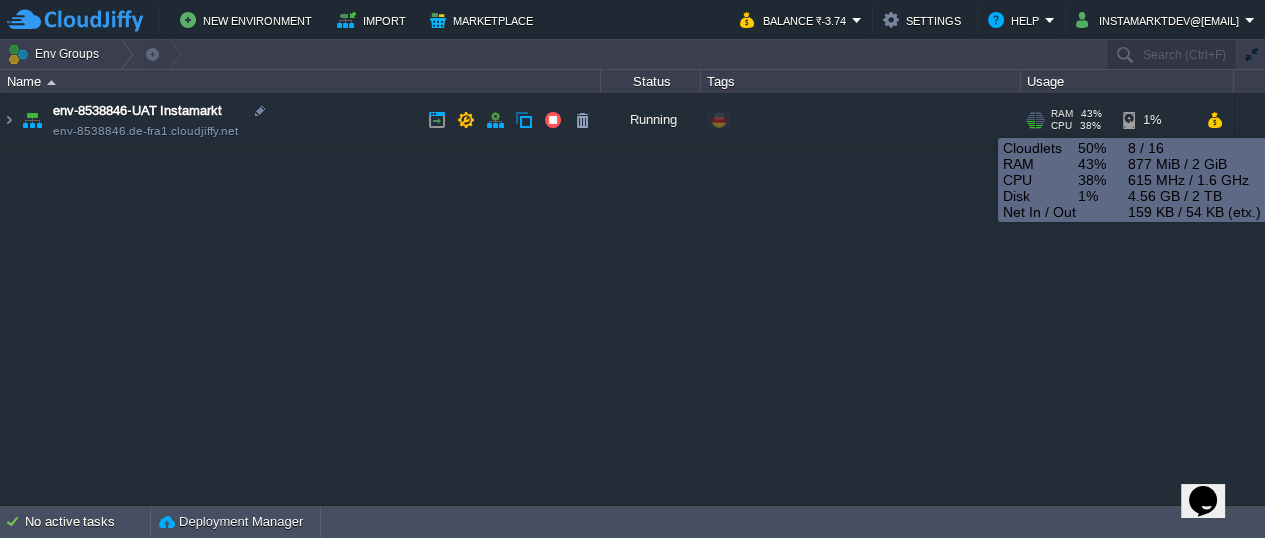 click on "RAM                 43%                                         CPU                 38%                             8 / 16" at bounding box center (1072, 120) 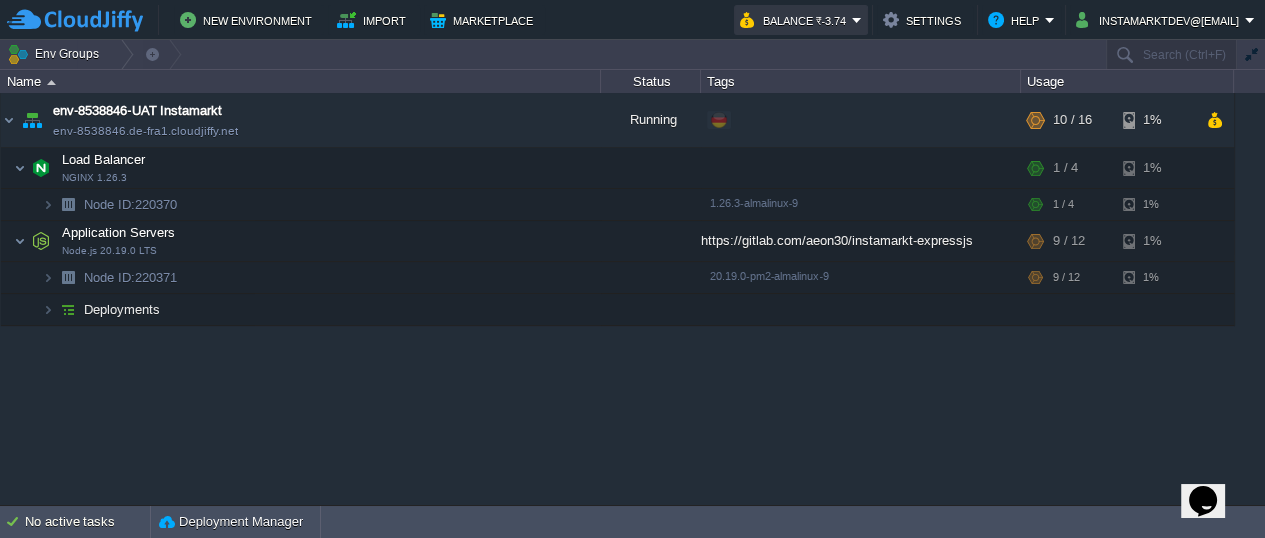 click on "Balance ₹-3.74" at bounding box center [796, 20] 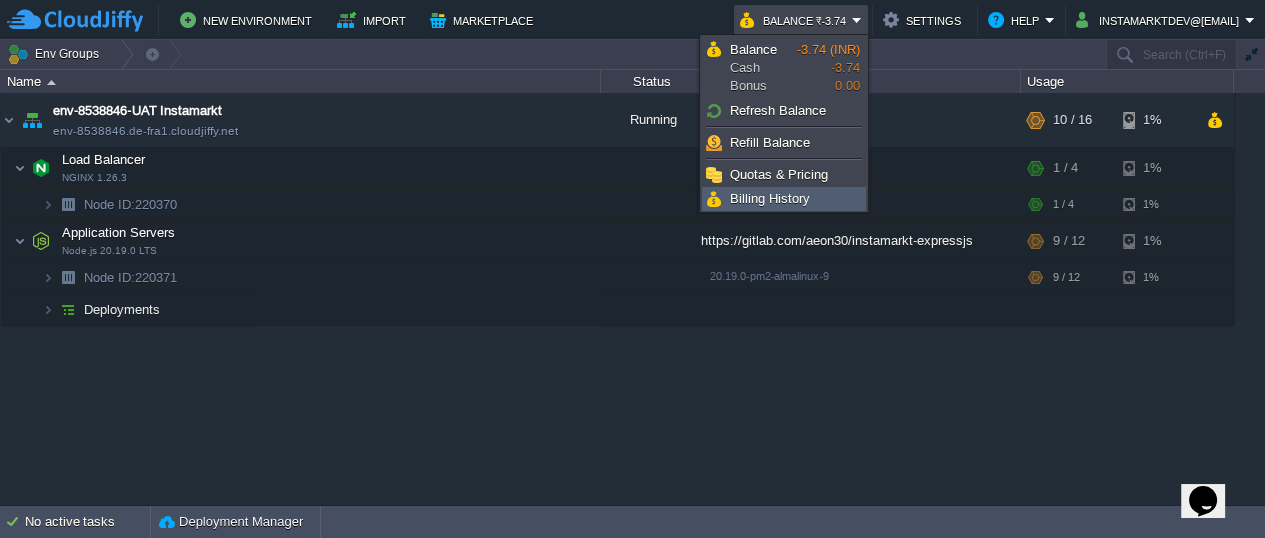 click on "Billing History" at bounding box center (770, 198) 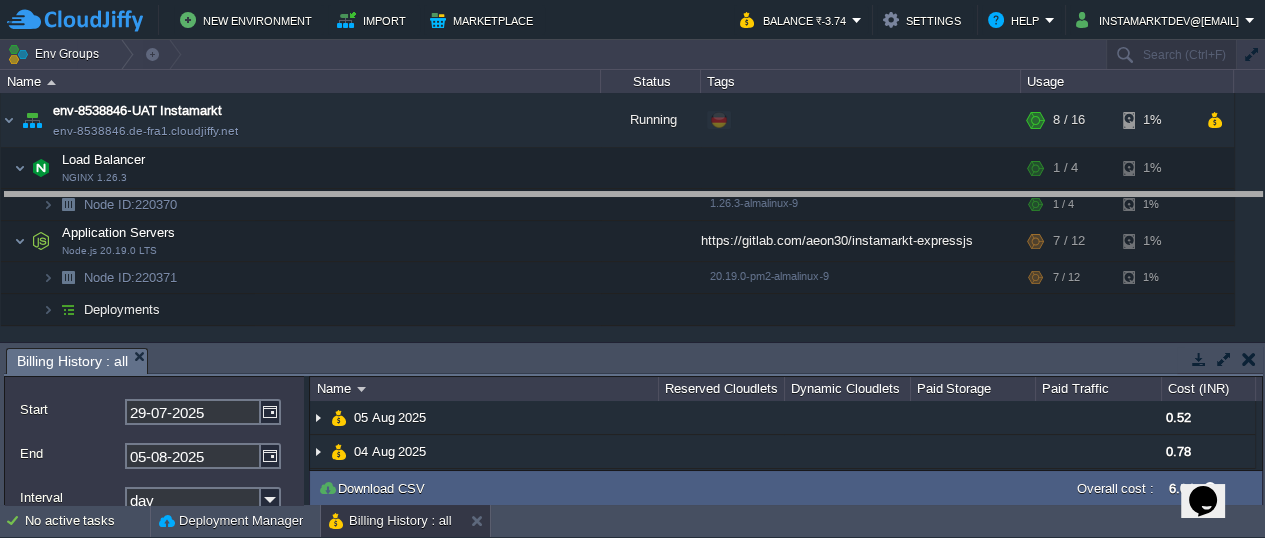 drag, startPoint x: 616, startPoint y: 353, endPoint x: 580, endPoint y: 198, distance: 159.12573 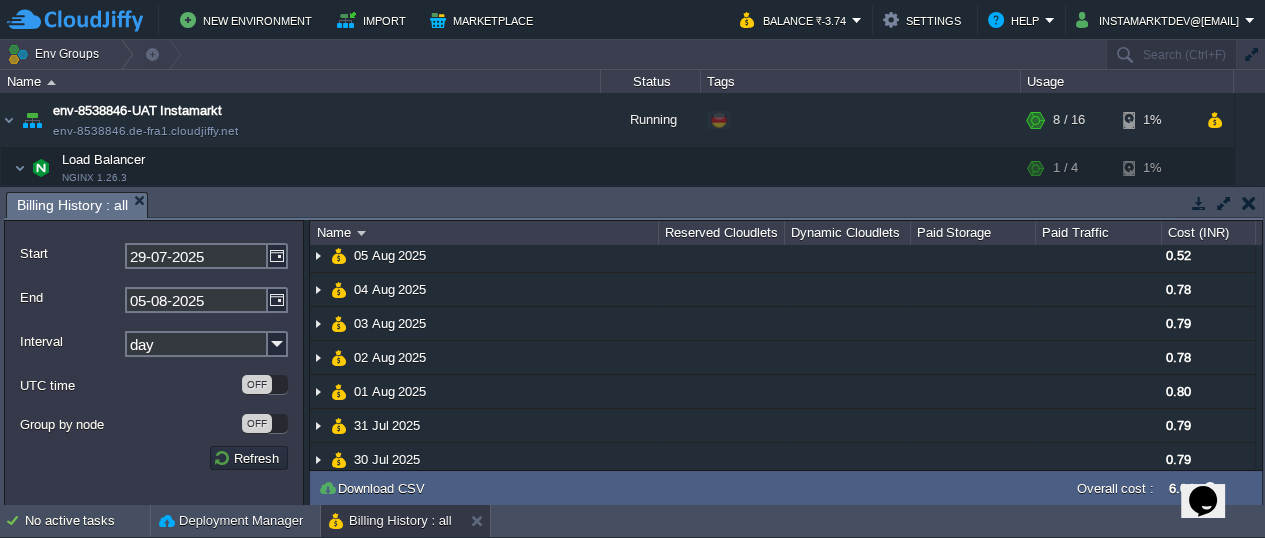 scroll, scrollTop: 0, scrollLeft: 0, axis: both 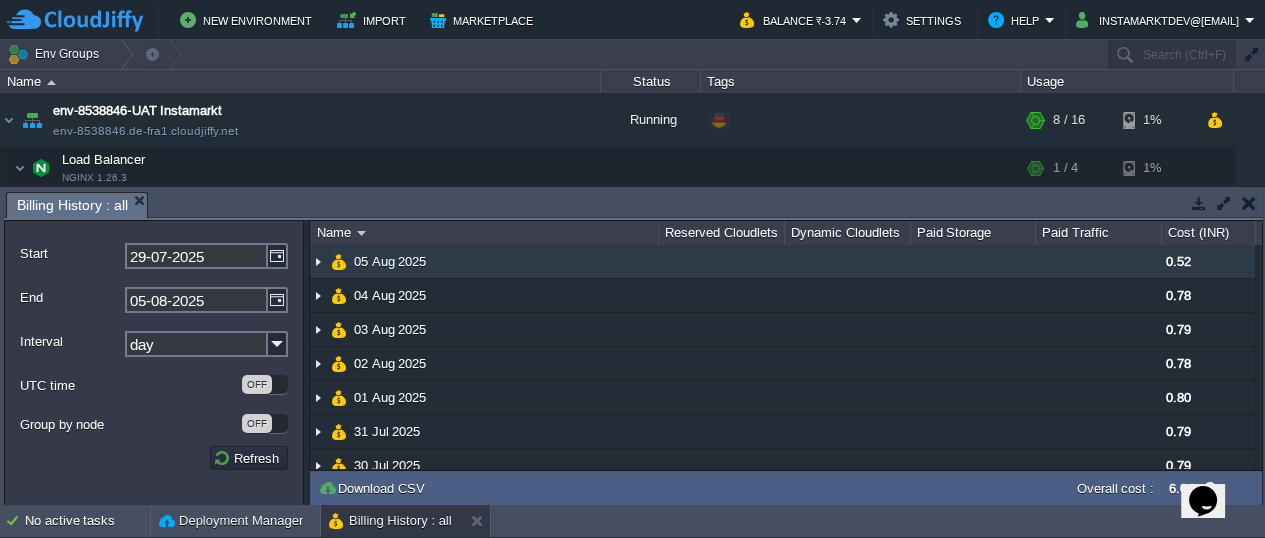 click at bounding box center (318, 261) 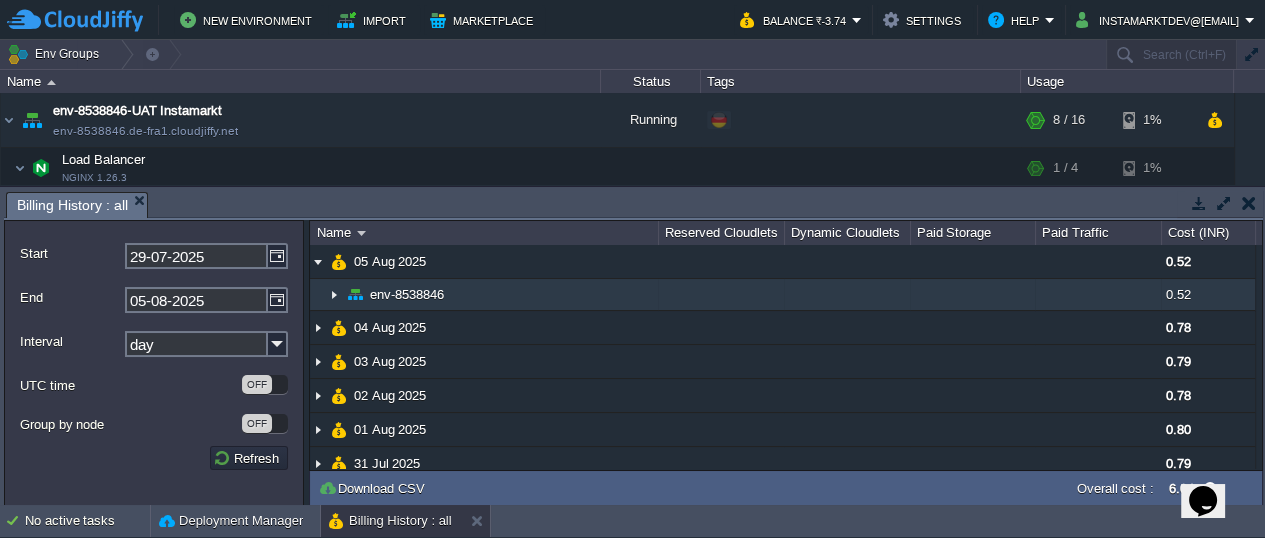 click at bounding box center (334, 294) 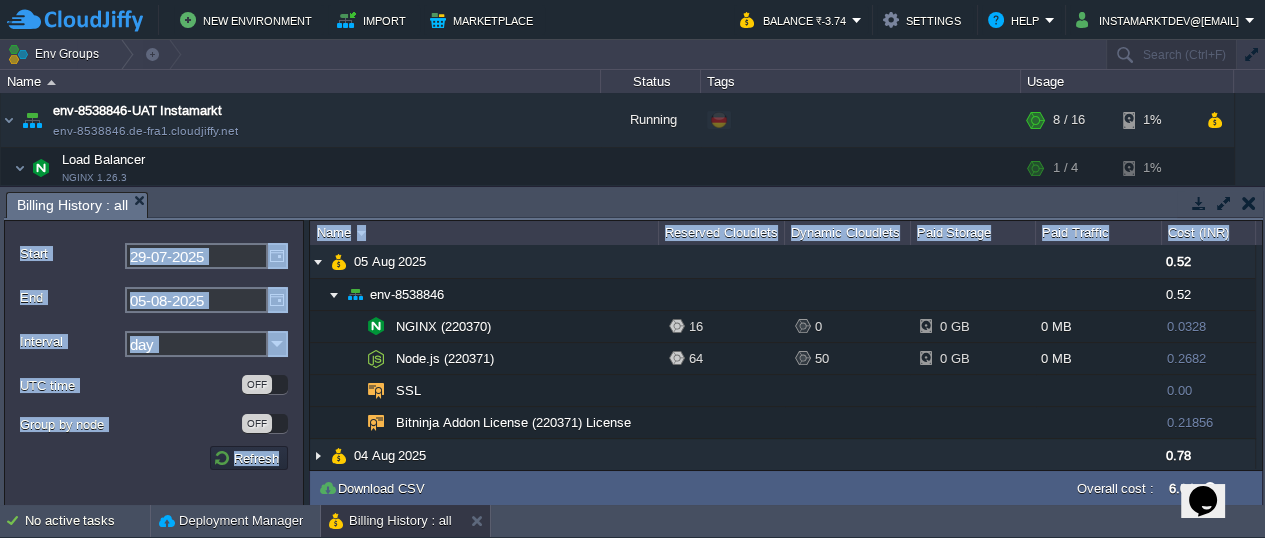 drag, startPoint x: 1261, startPoint y: 260, endPoint x: 1263, endPoint y: 275, distance: 15.132746 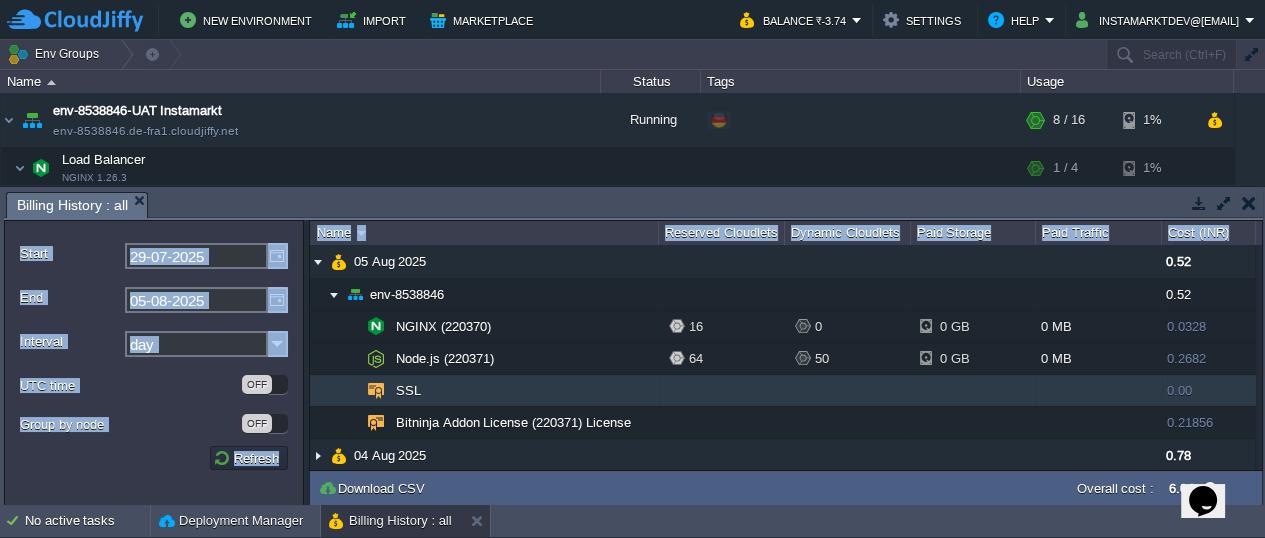 click at bounding box center (1099, 391) 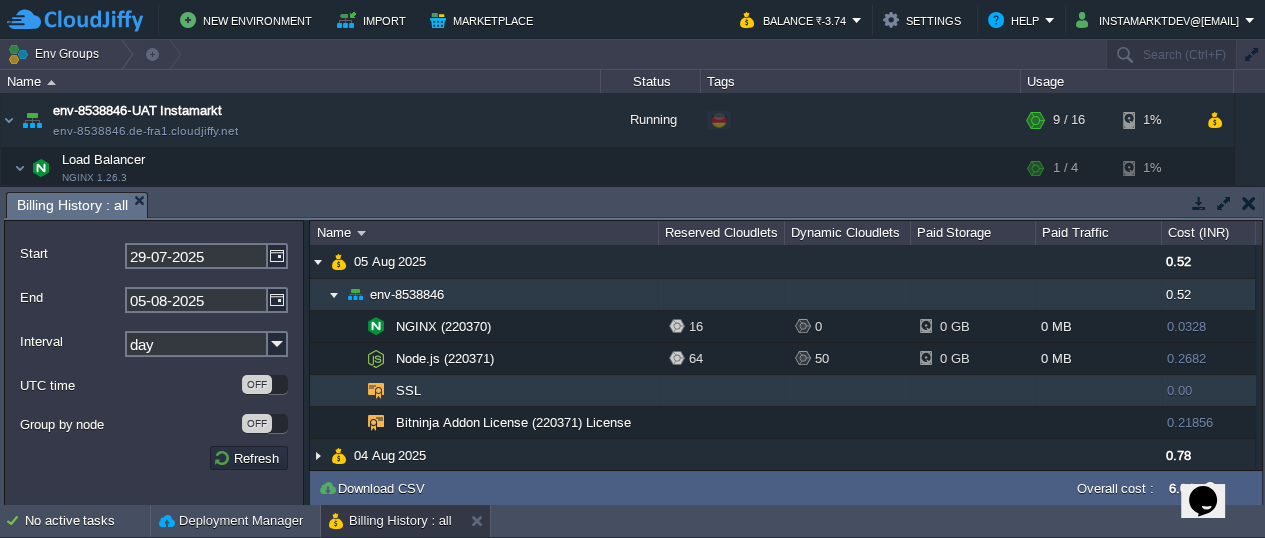 click at bounding box center [334, 294] 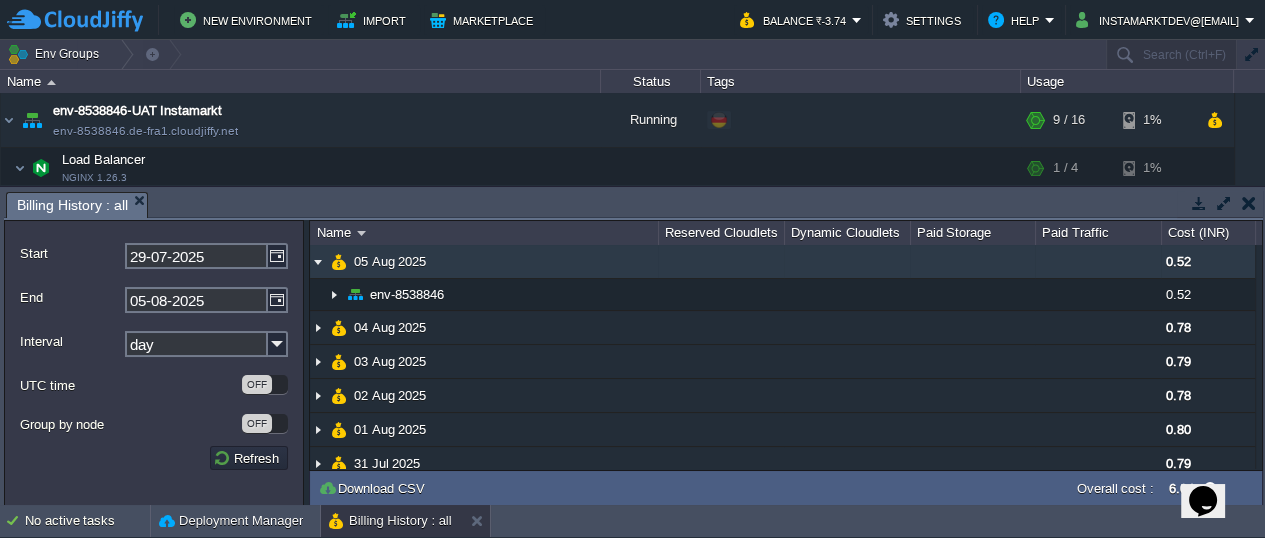 click at bounding box center [318, 261] 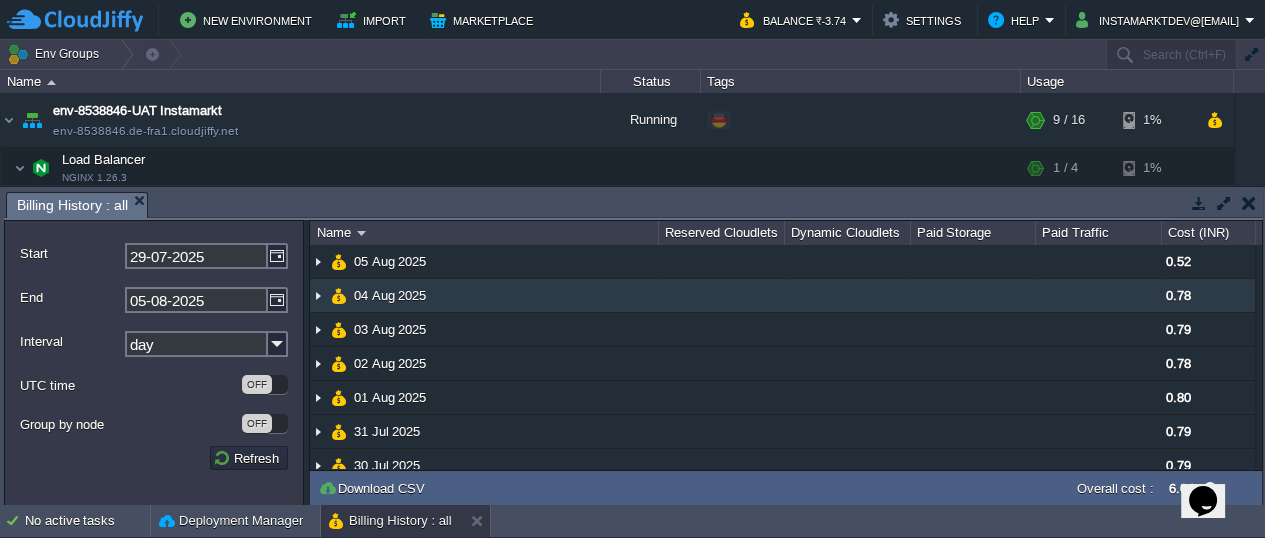 click at bounding box center (318, 295) 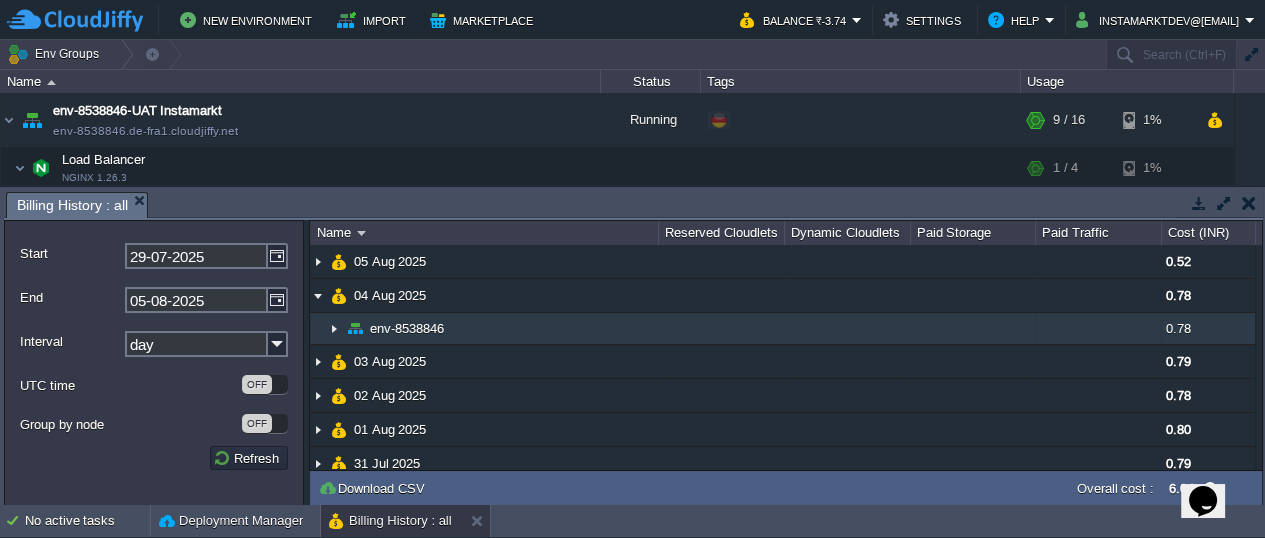 click at bounding box center (334, 328) 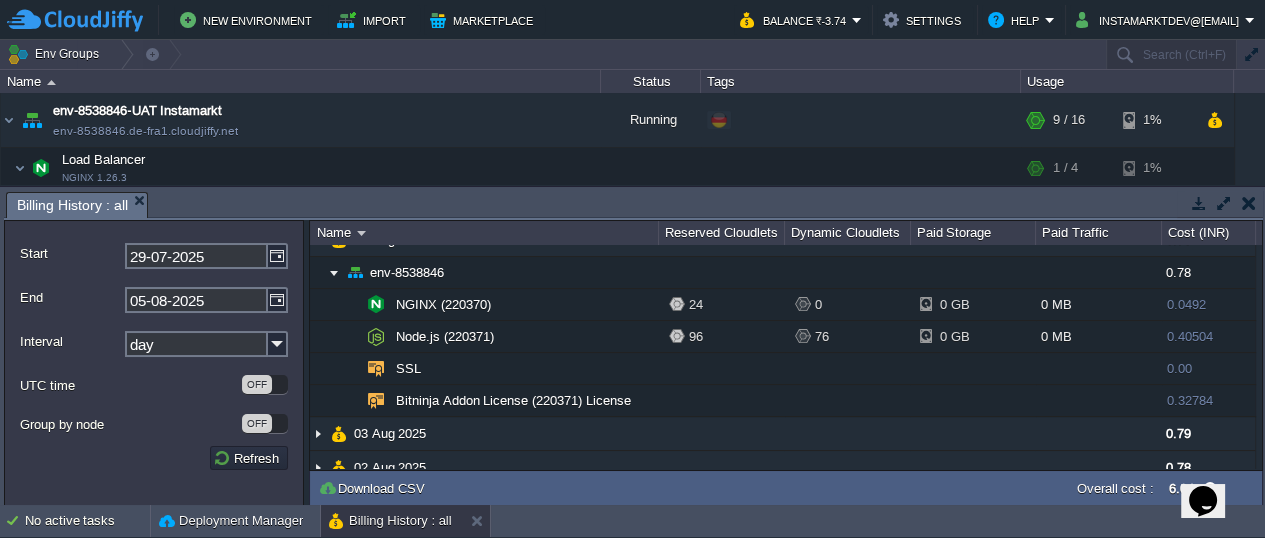 scroll, scrollTop: 57, scrollLeft: 0, axis: vertical 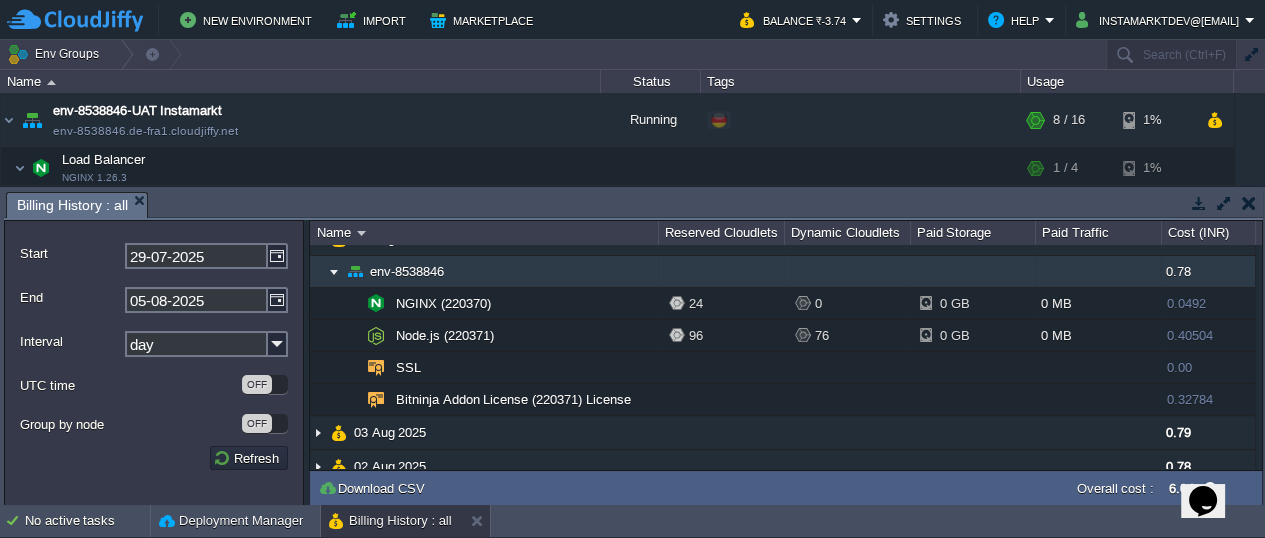 click at bounding box center [334, 271] 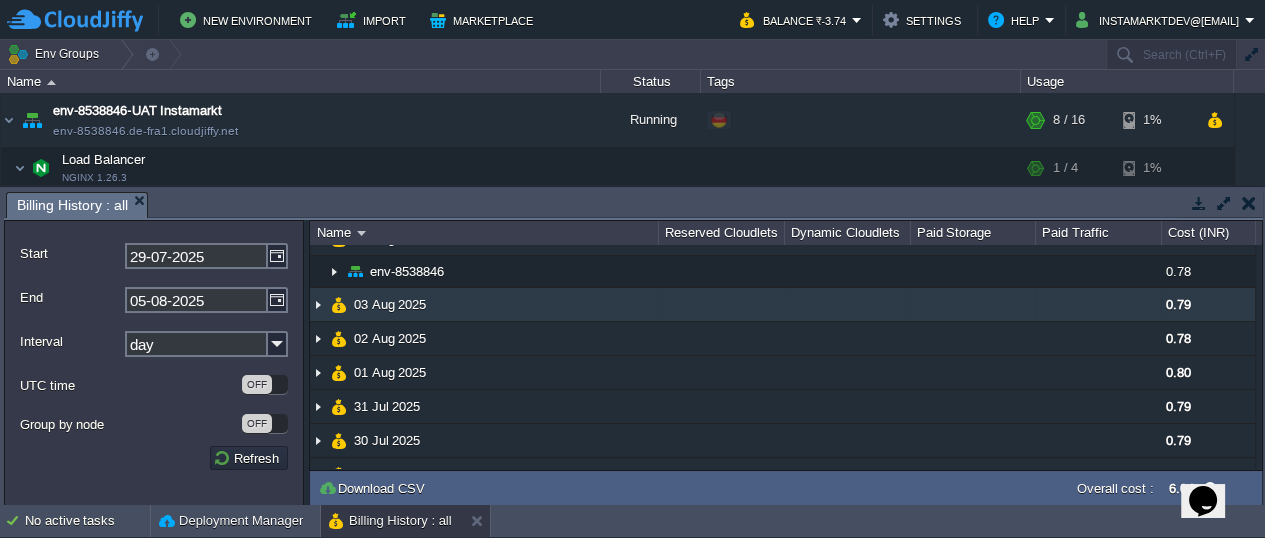 click at bounding box center [318, 304] 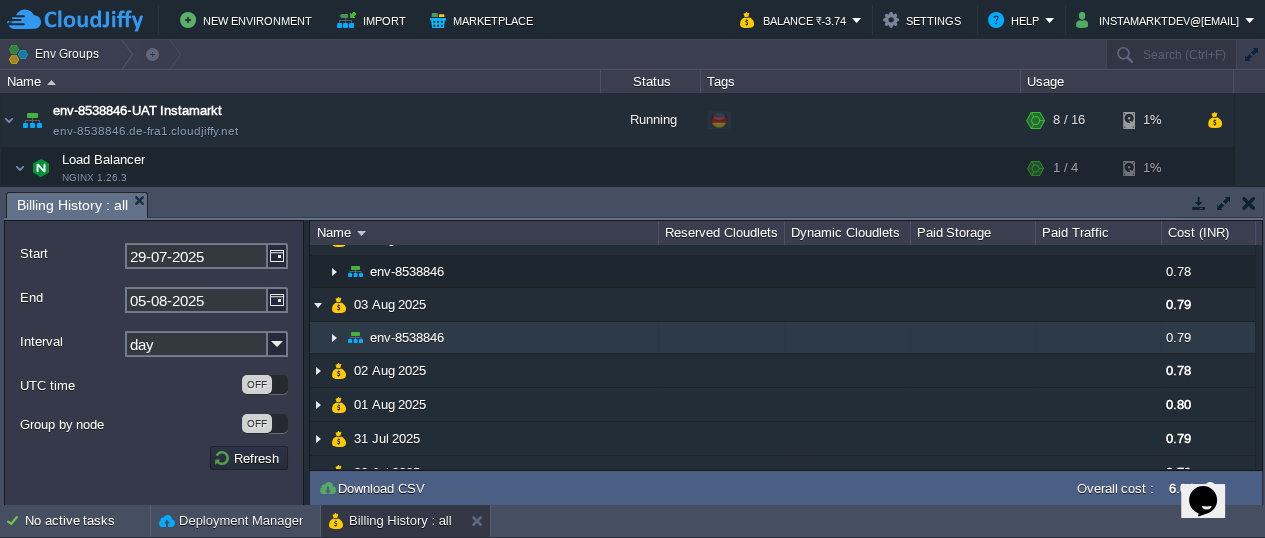 click at bounding box center [334, 337] 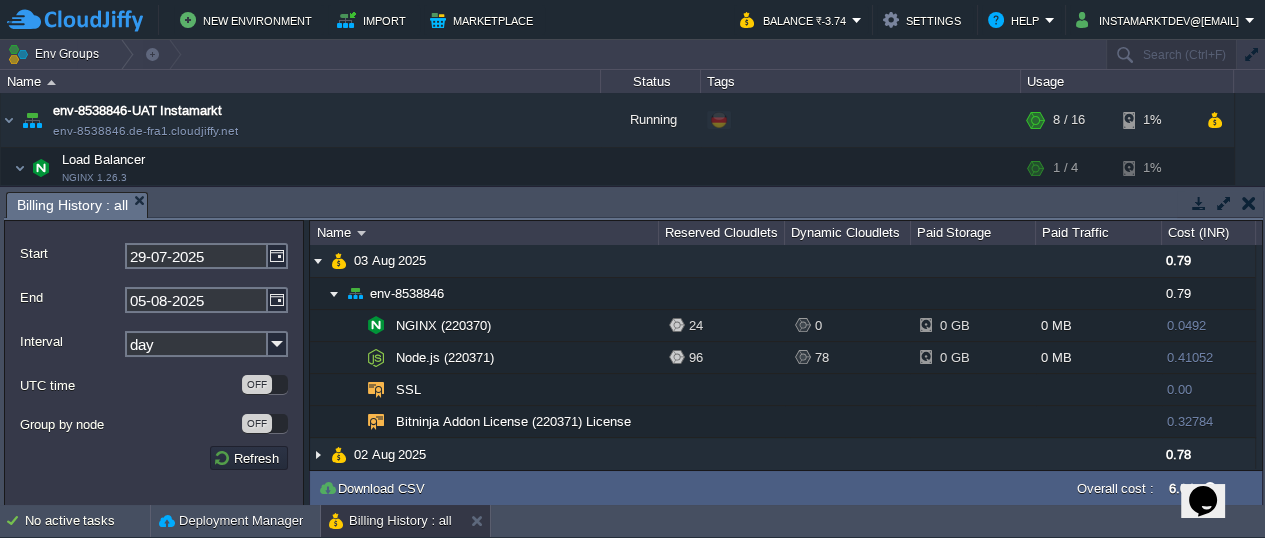 scroll, scrollTop: 105, scrollLeft: 0, axis: vertical 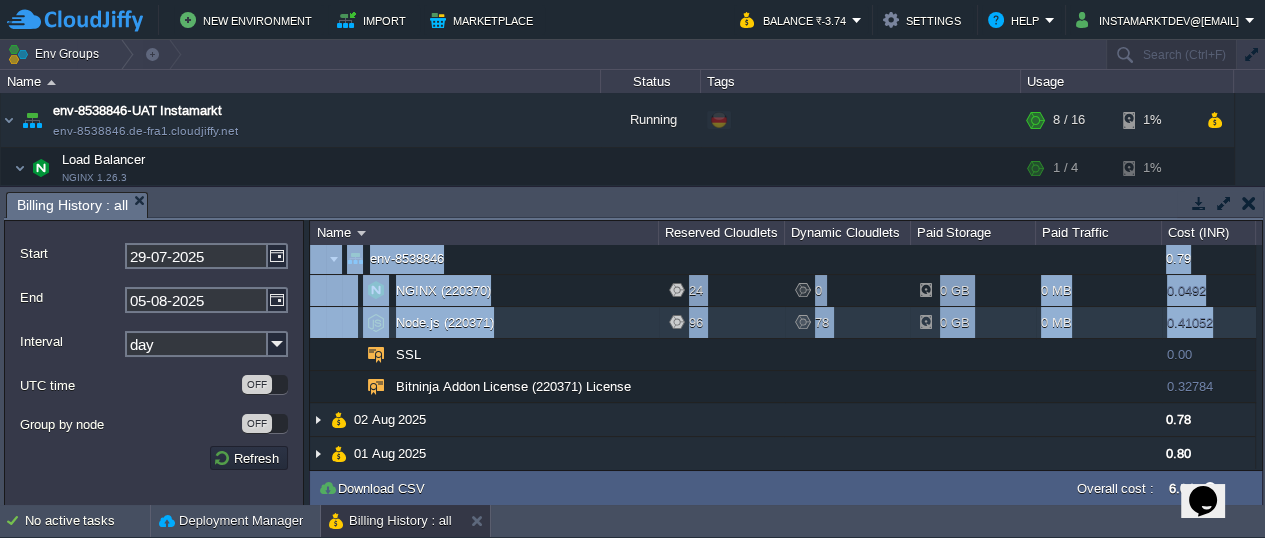 drag, startPoint x: 1261, startPoint y: 348, endPoint x: 1253, endPoint y: 325, distance: 24.351591 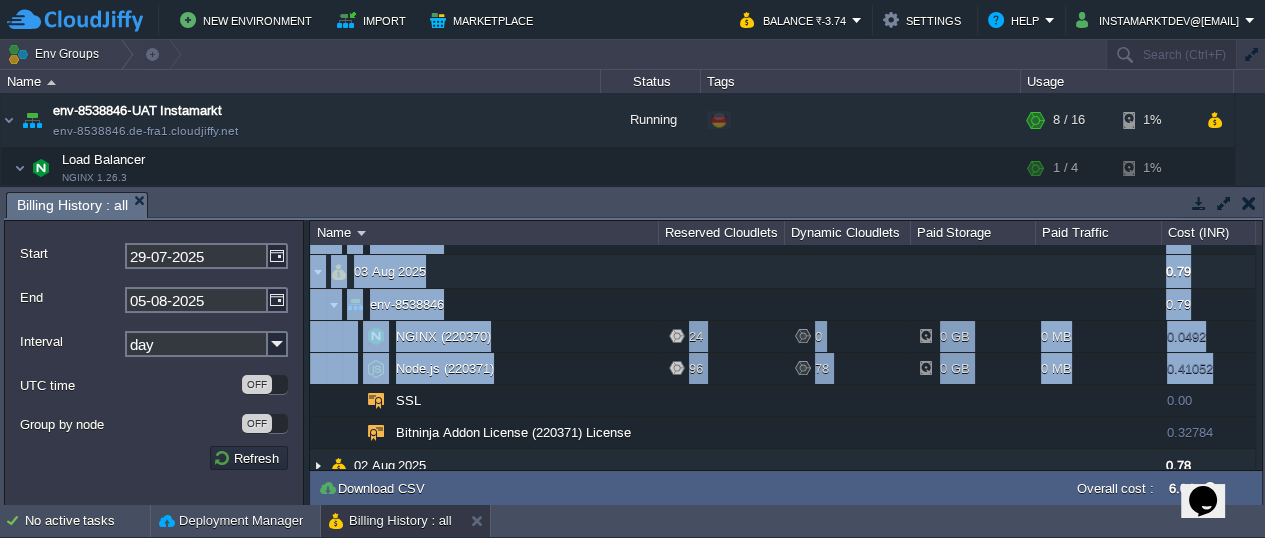 scroll, scrollTop: 91, scrollLeft: 0, axis: vertical 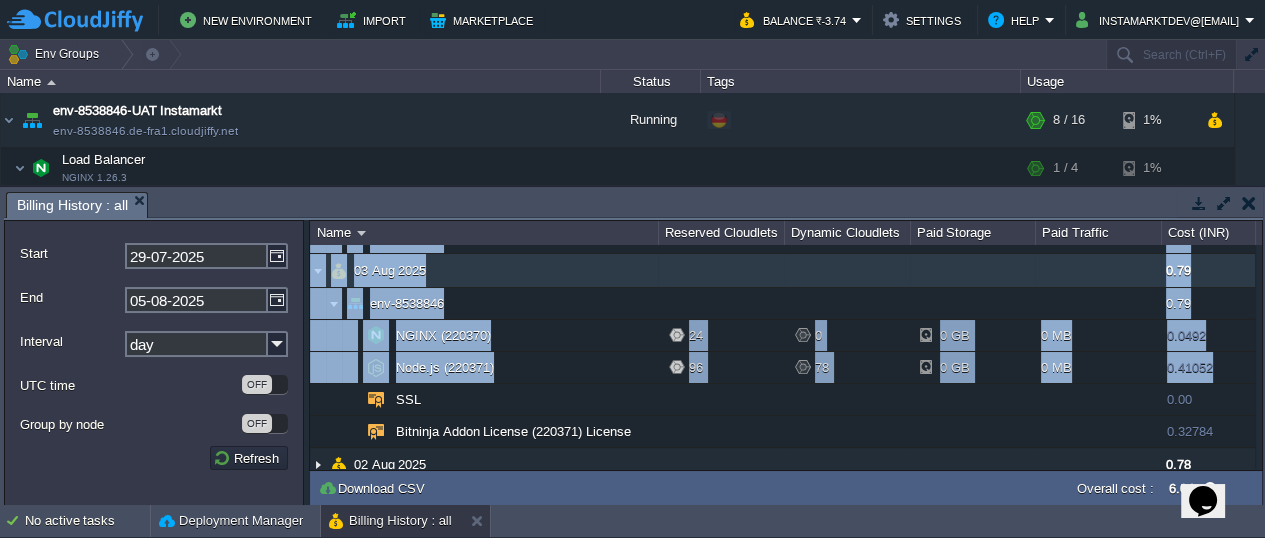 click at bounding box center [318, 270] 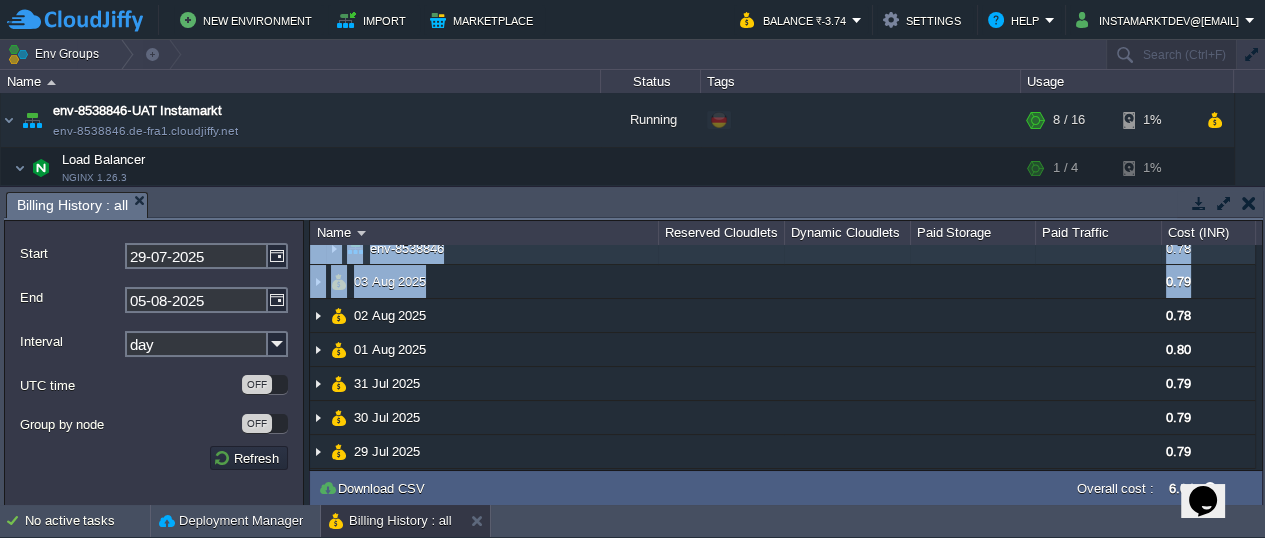 scroll, scrollTop: 77, scrollLeft: 0, axis: vertical 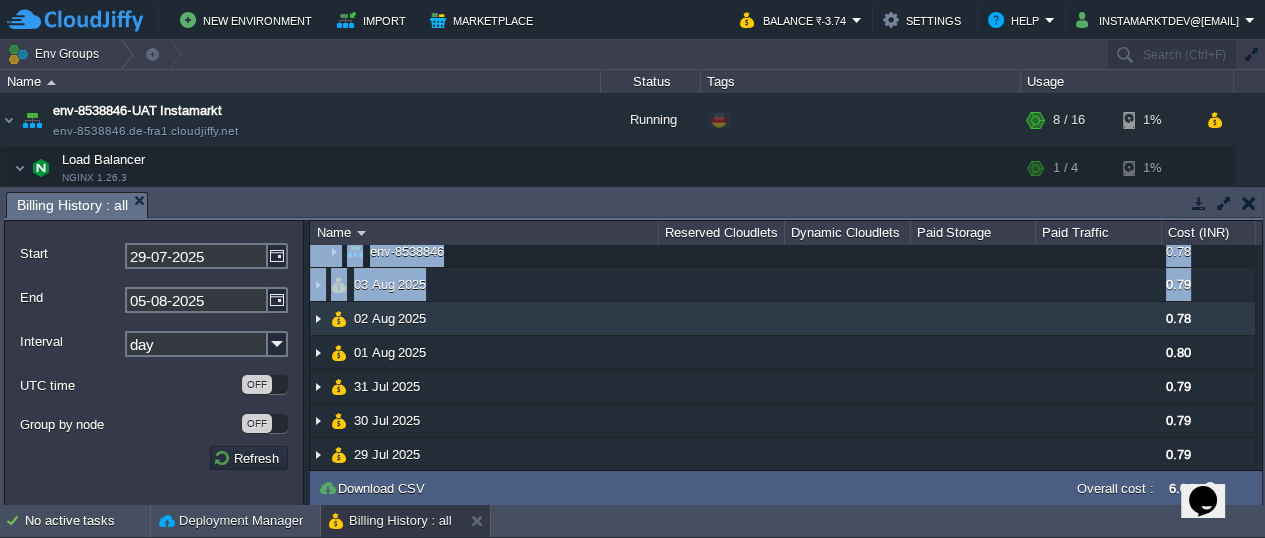 click on "02 Aug 2025" at bounding box center [484, 319] 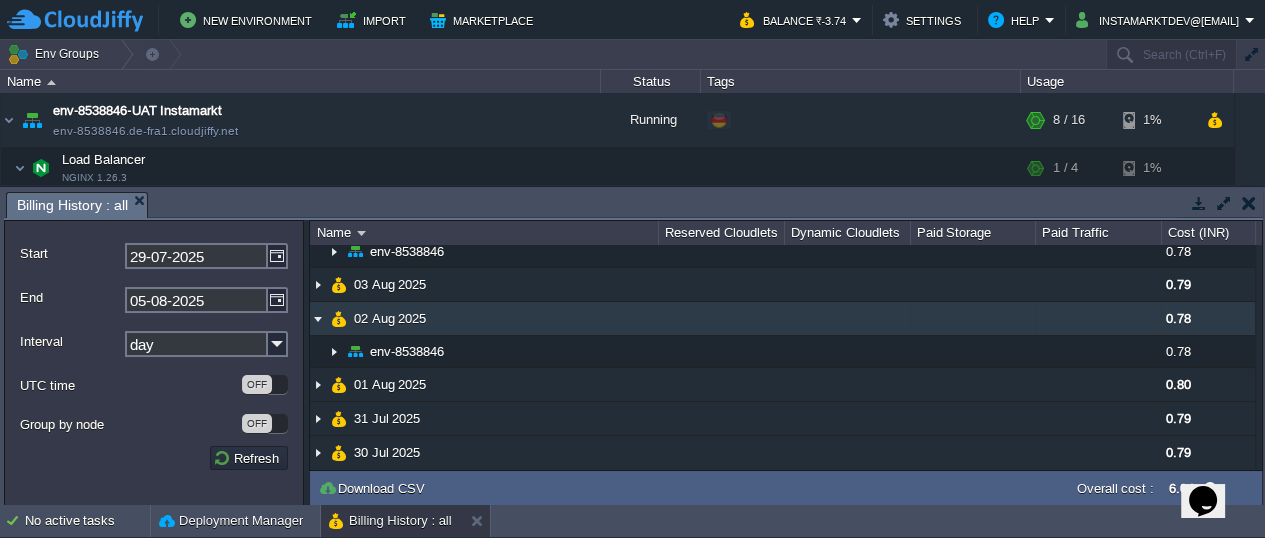 scroll, scrollTop: 91, scrollLeft: 0, axis: vertical 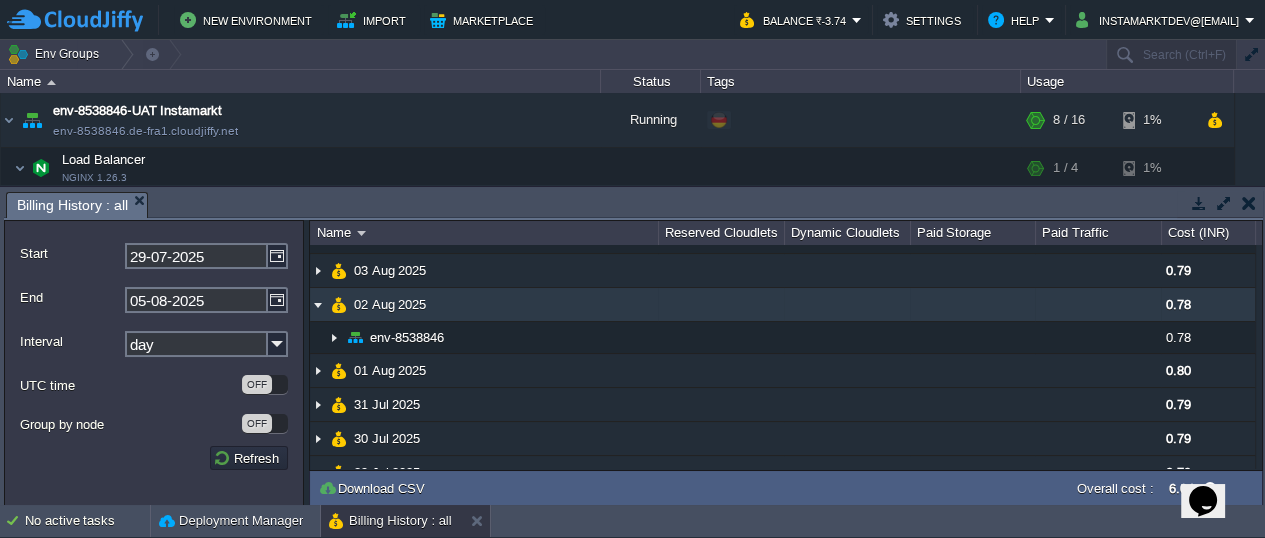 click on "02 Aug 2025" at bounding box center (484, 305) 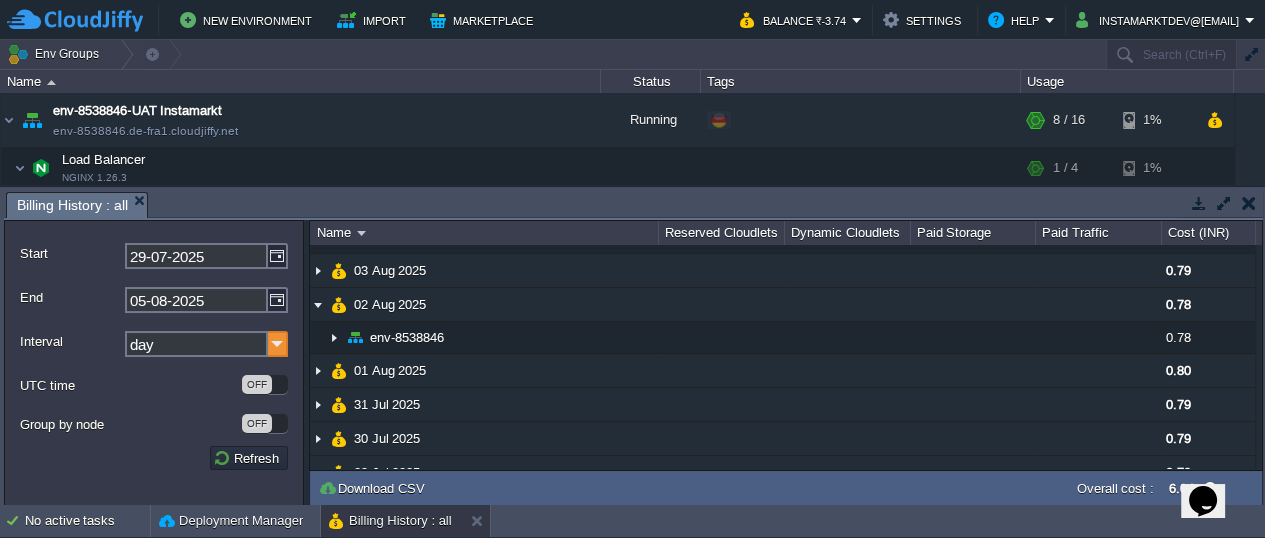 click at bounding box center [278, 344] 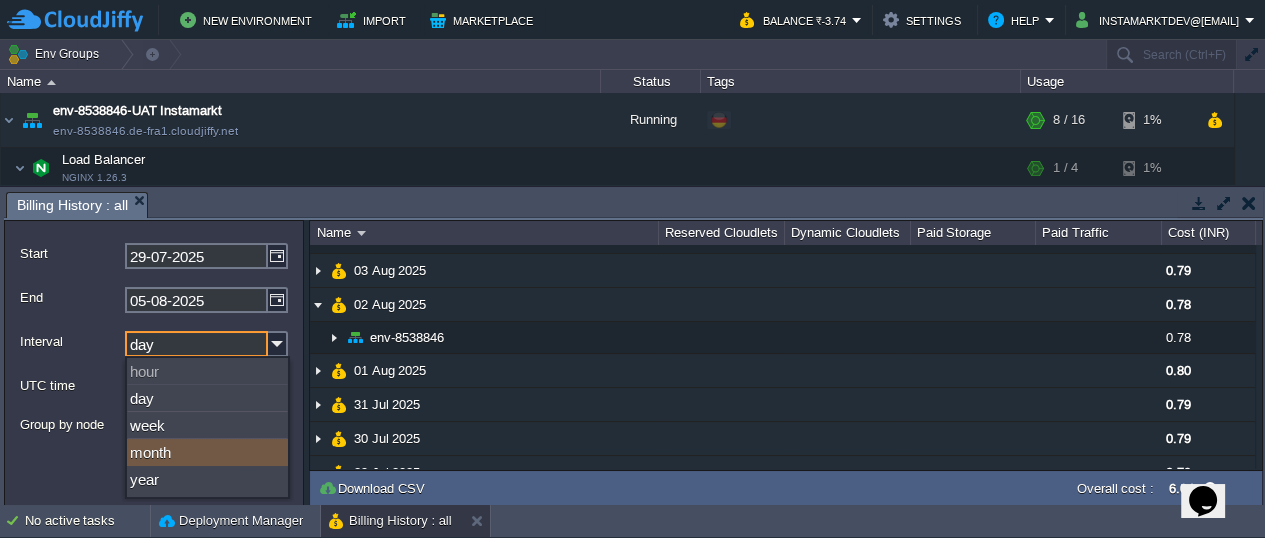 click on "month" at bounding box center (207, 452) 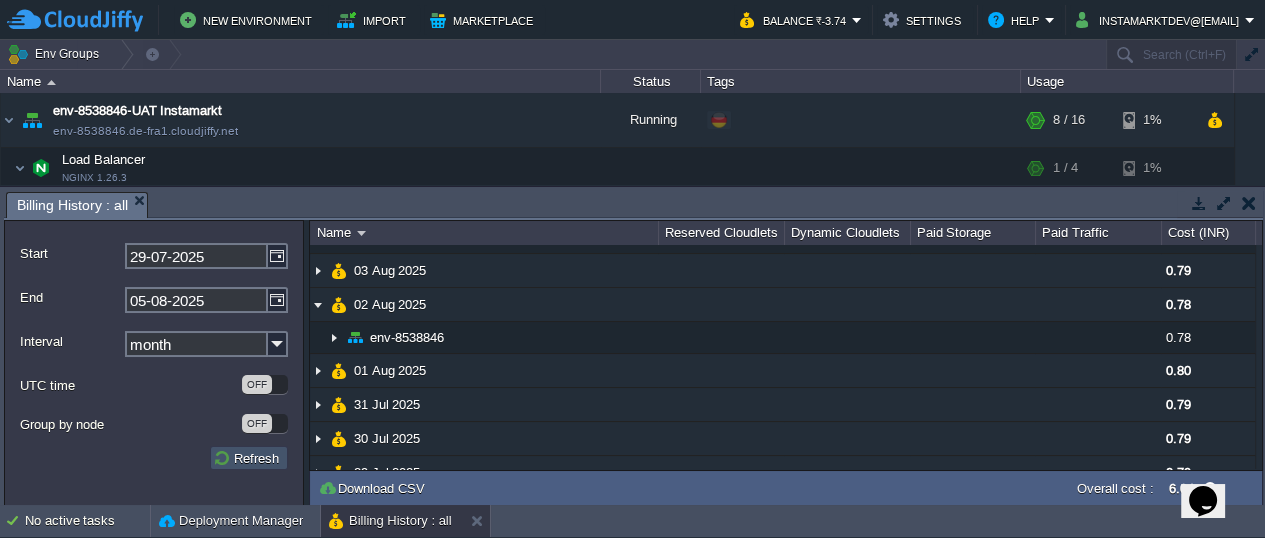 click on "Refresh" at bounding box center [249, 458] 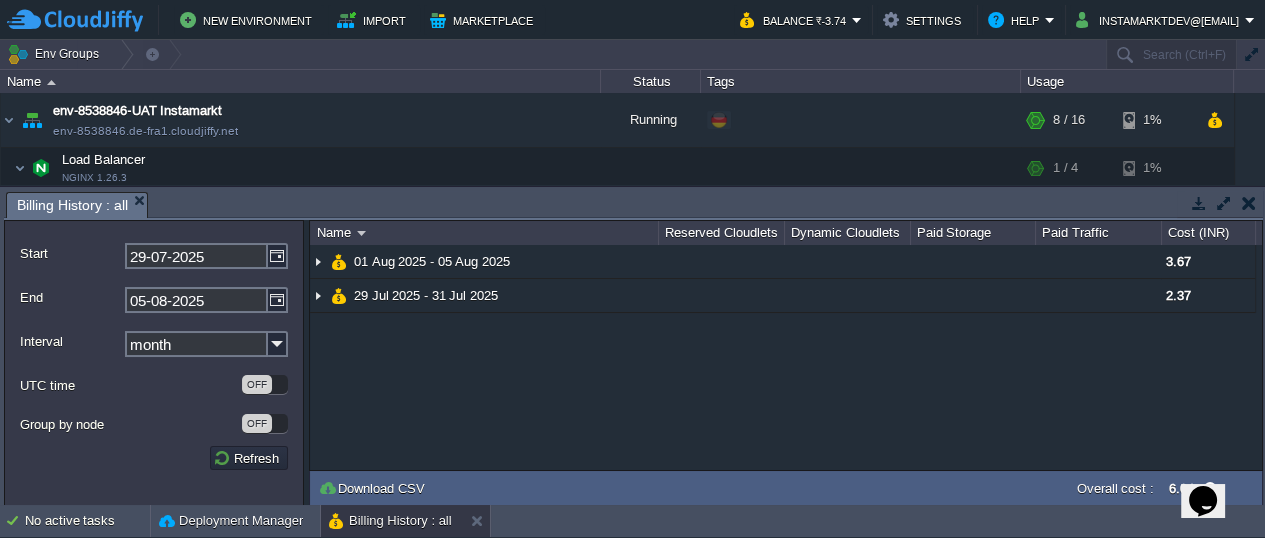 scroll, scrollTop: 0, scrollLeft: 0, axis: both 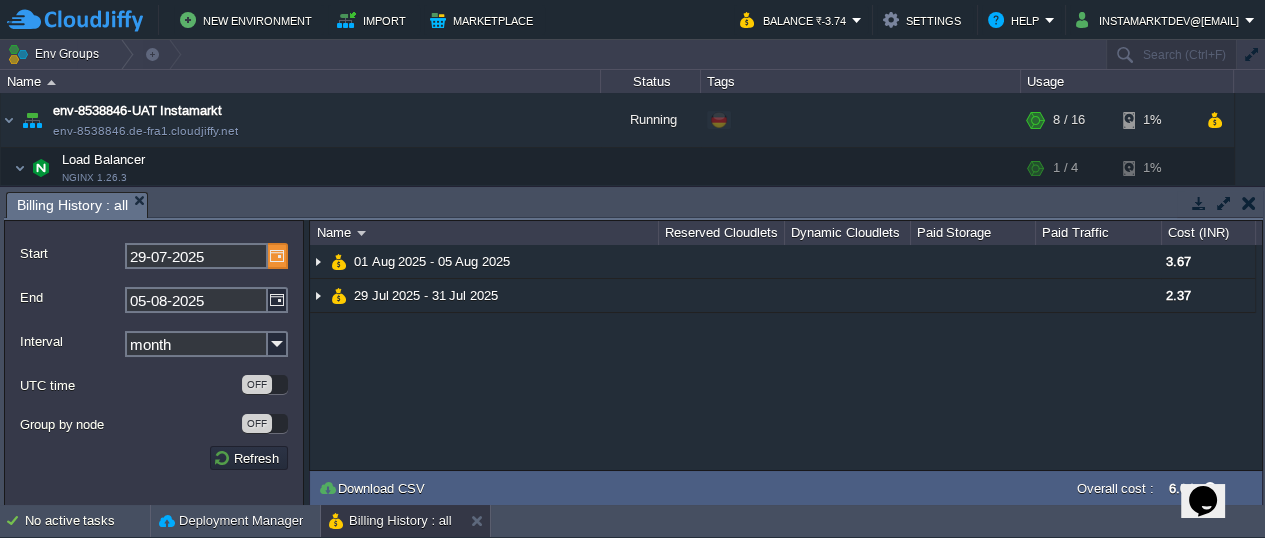click at bounding box center (278, 256) 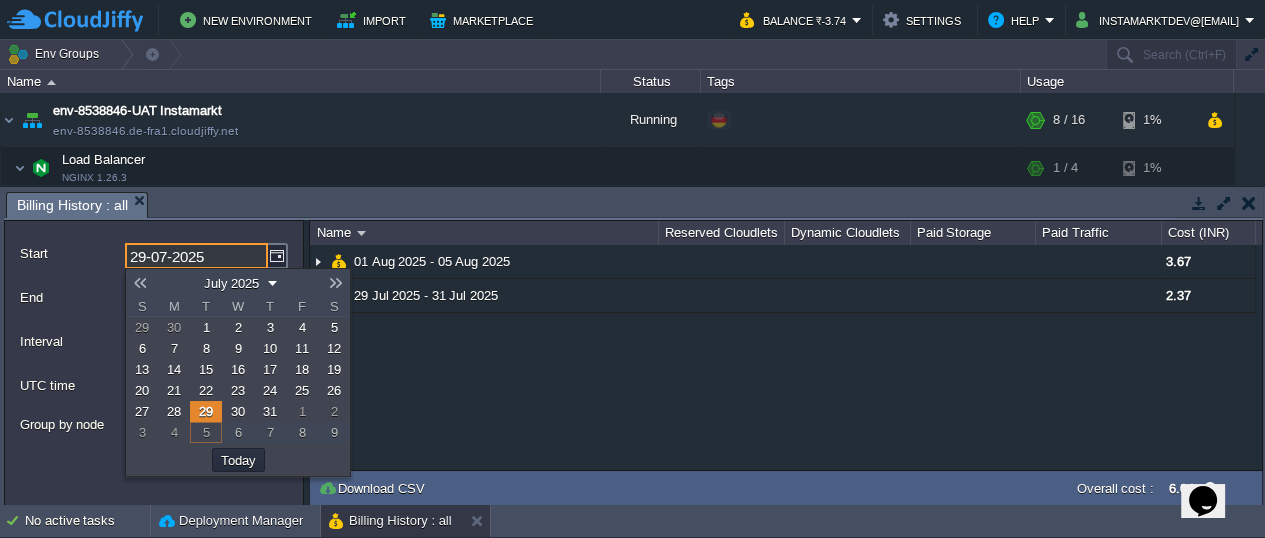 click on "1" at bounding box center [206, 327] 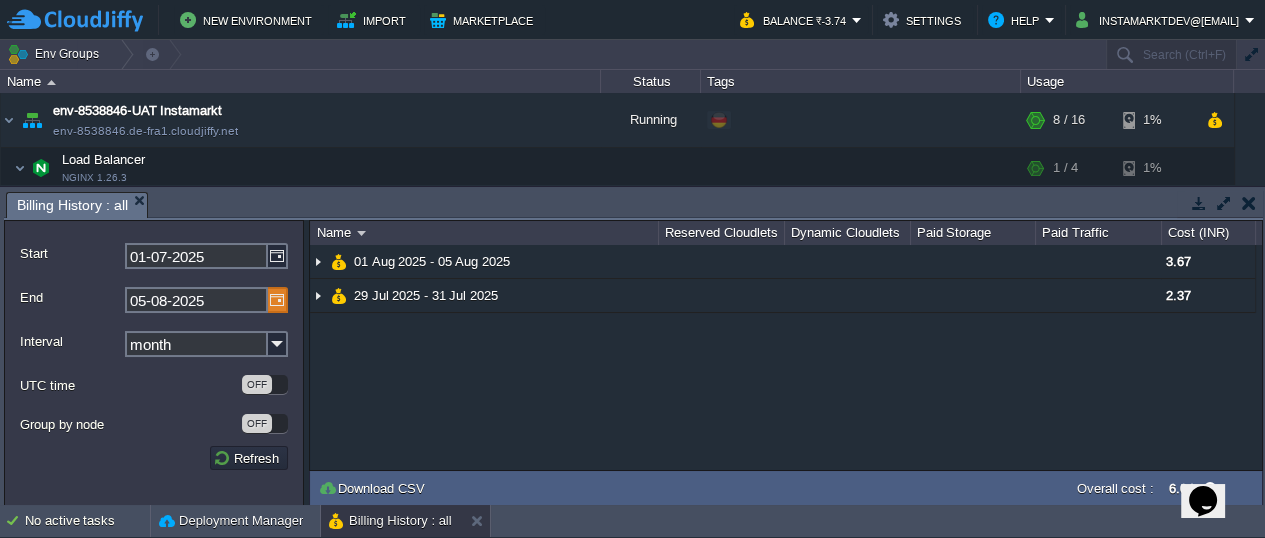 click at bounding box center [278, 300] 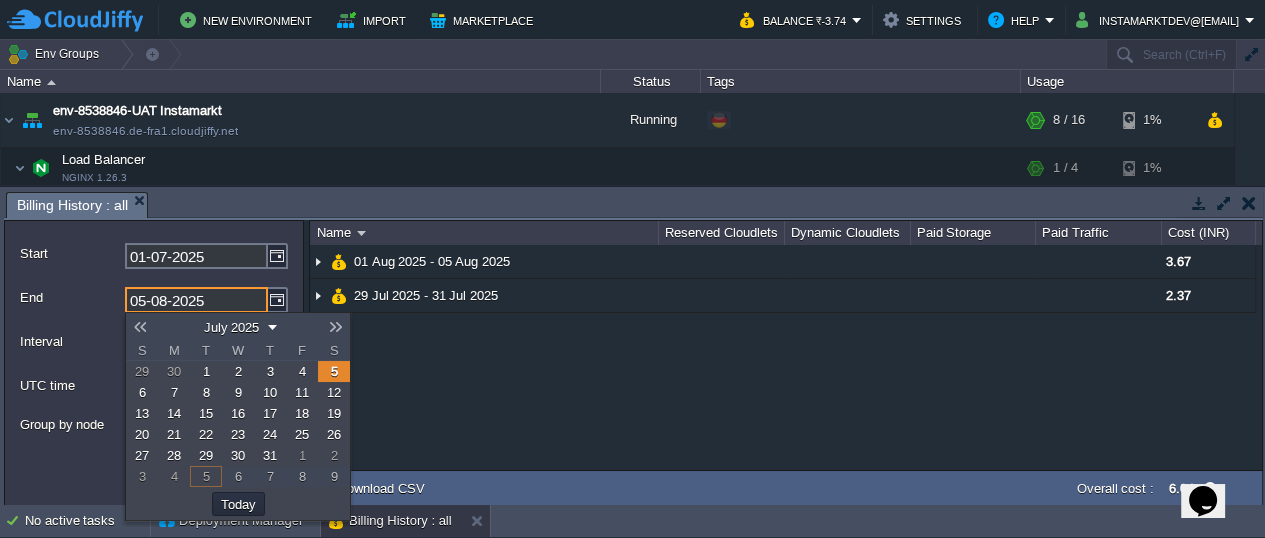 click at bounding box center [140, 327] 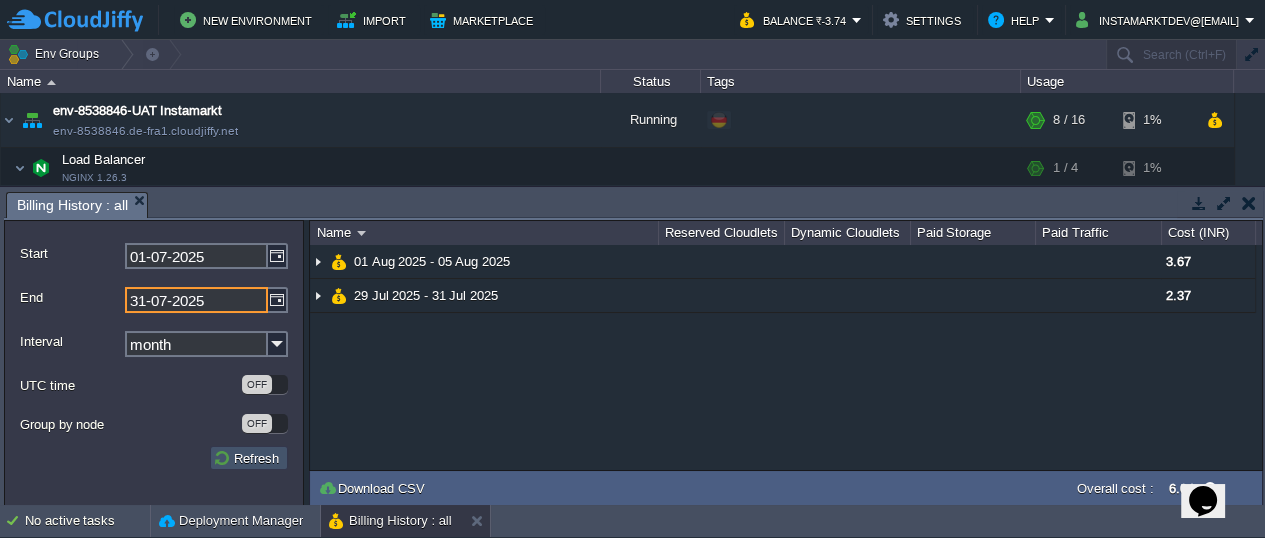 click on "Refresh" at bounding box center (249, 458) 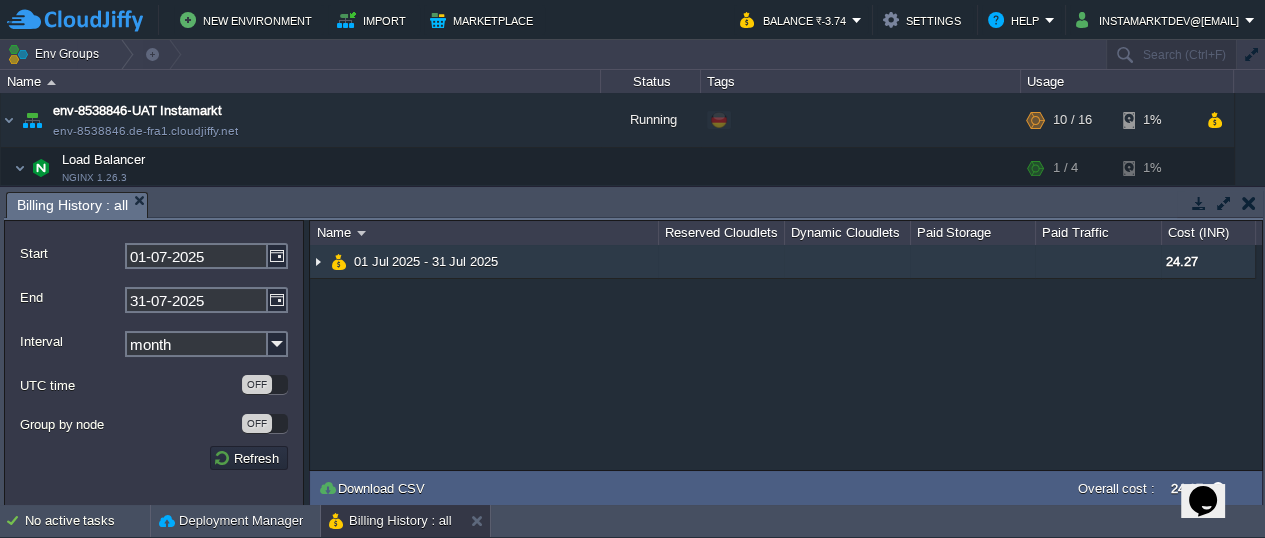click at bounding box center [318, 261] 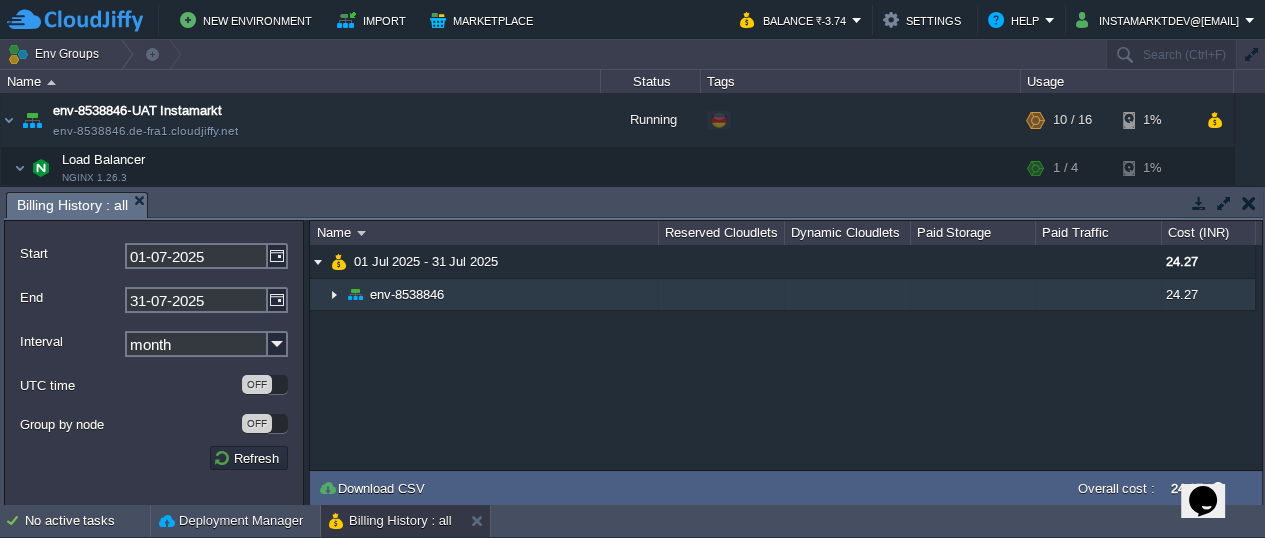 click at bounding box center [334, 294] 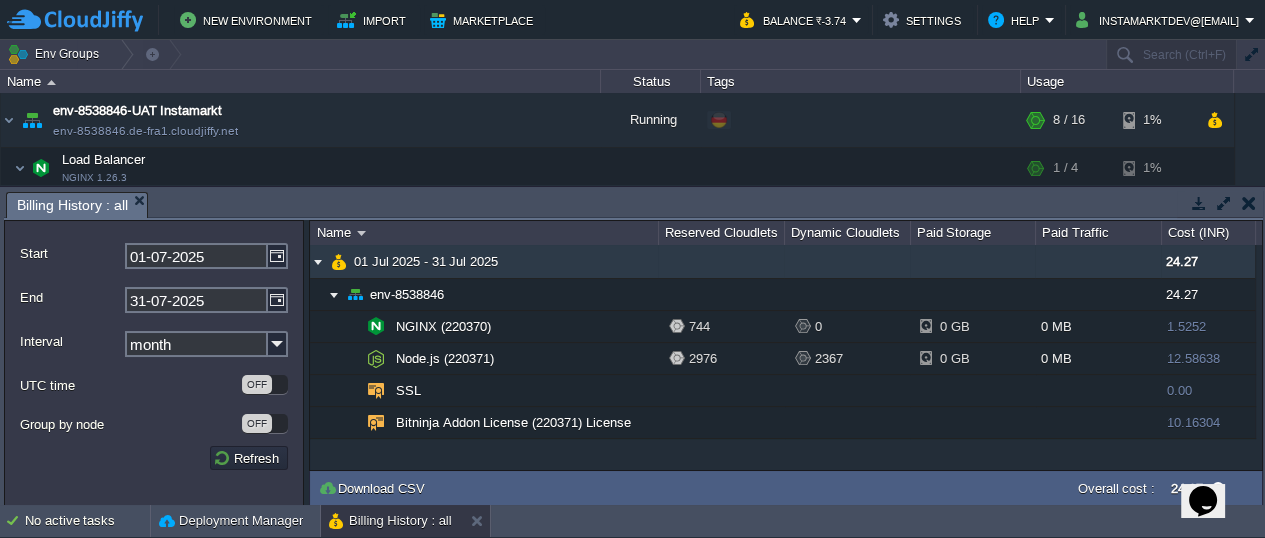 click at bounding box center (318, 261) 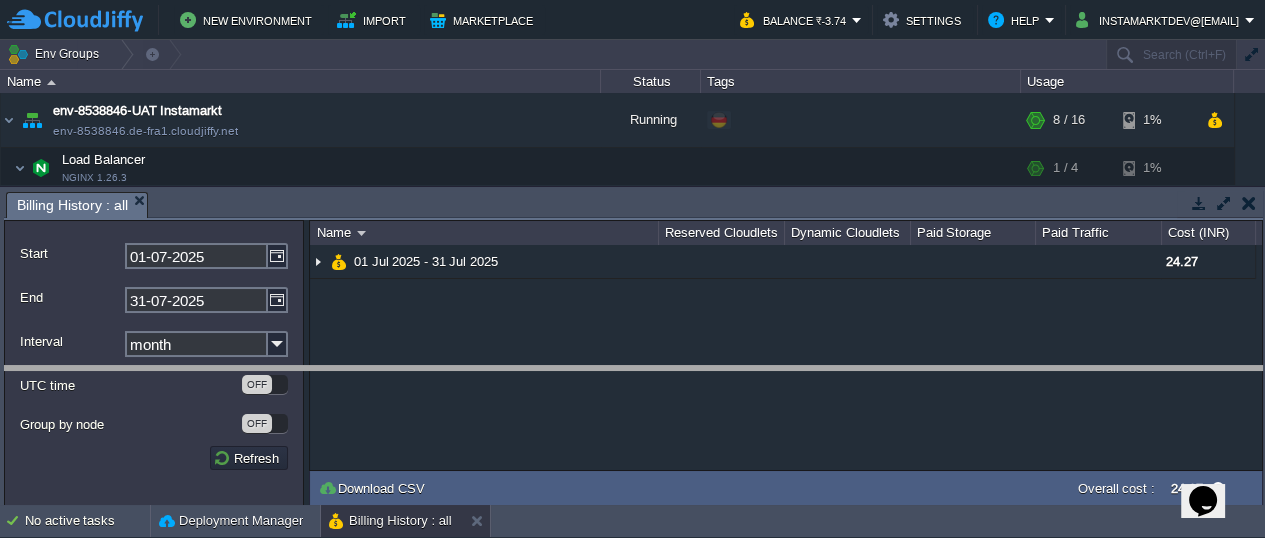drag, startPoint x: 865, startPoint y: 197, endPoint x: 891, endPoint y: 371, distance: 175.93181 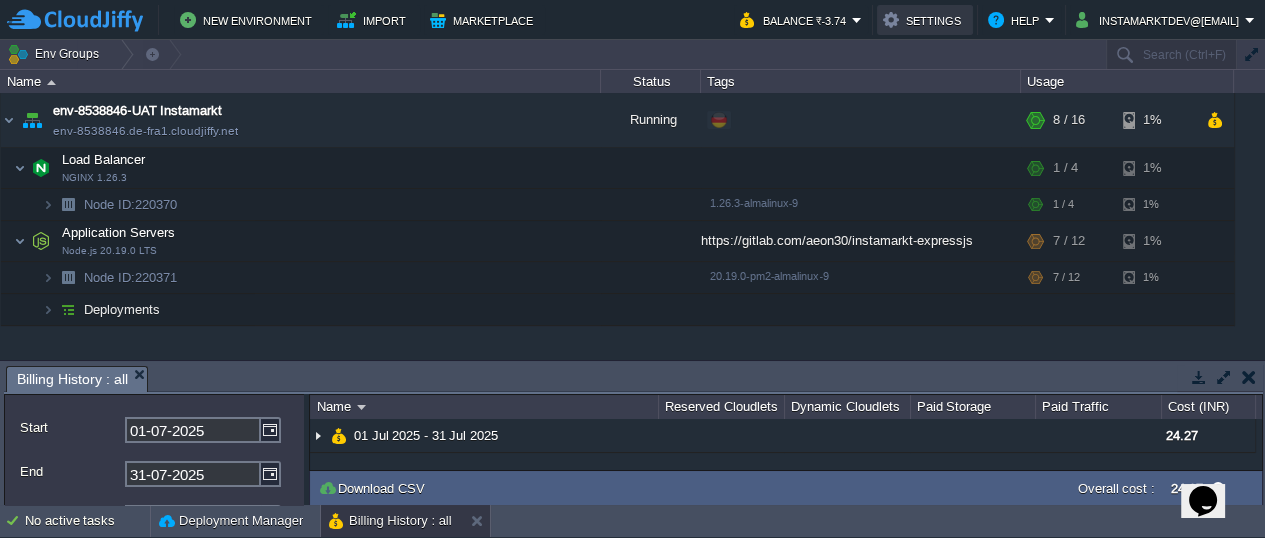 click on "Settings" at bounding box center (925, 20) 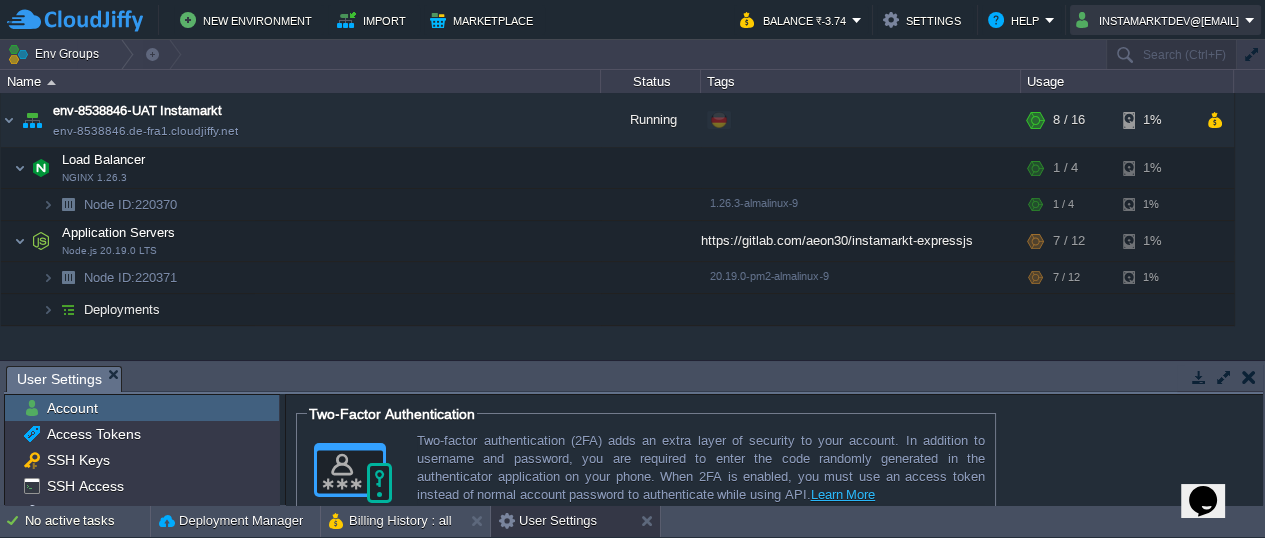 click on "instamarktdev@[EMAIL]" at bounding box center (1160, 20) 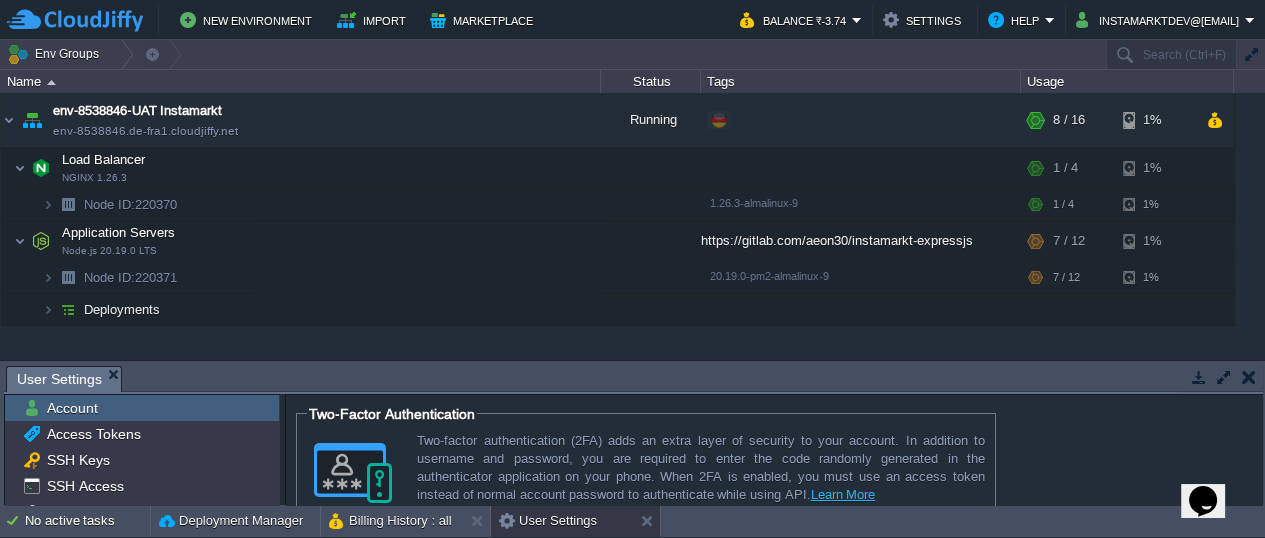 click at bounding box center (1249, 377) 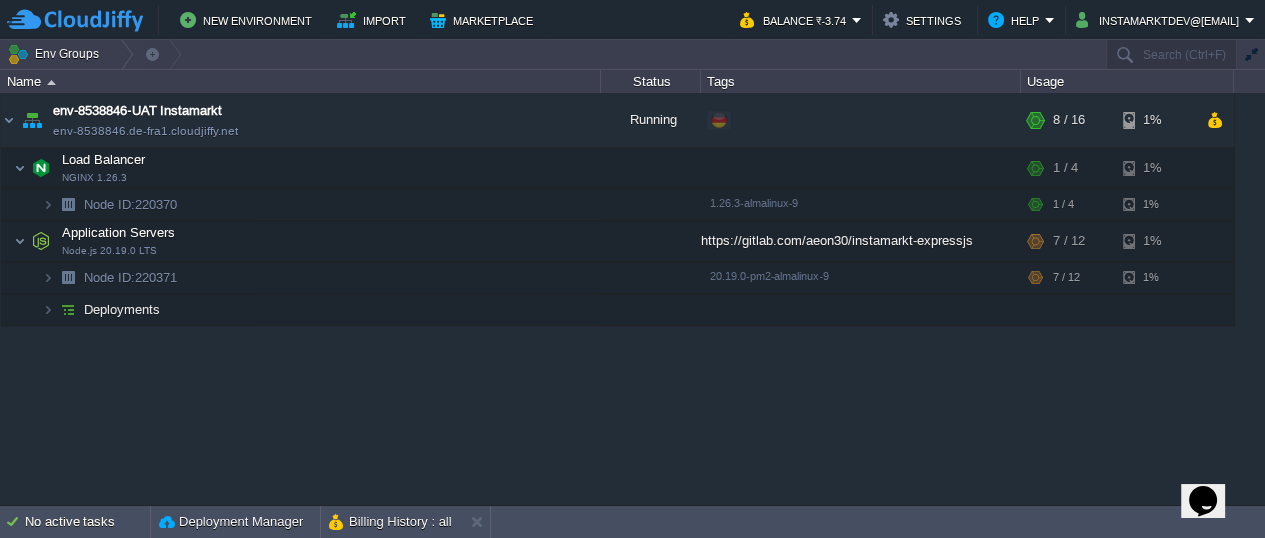click on "env-8538846-UAT Instamarkt env-8538846.de-fra1.cloudjiffy.net Running                                 + Add to Env Group                                                                                                                                                            RAM                 43%                                         CPU                 35%                             8 / 16                    1%     Load Balancer NGINX 1.26.3                                                                                                                                                            RAM                 5%                                         CPU                 0%                             1 / 4                    1%     Node ID:  220370                                                1.26.3-almalinux-9                                                                                                                                                                            RAM 5% CPU" at bounding box center [632, 298] 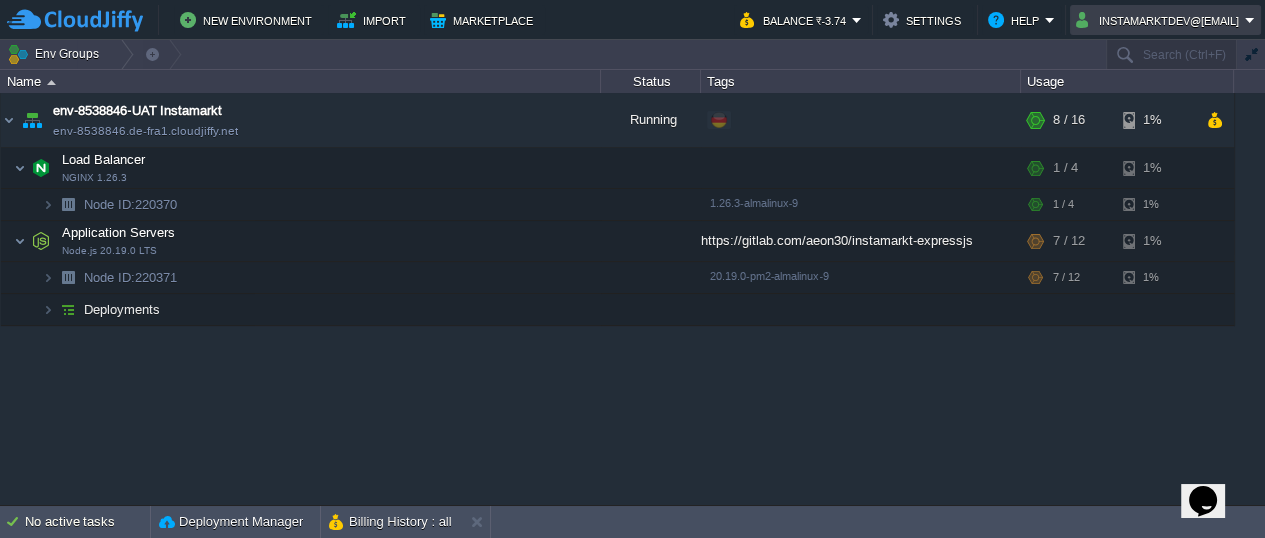 click on "instamarktdev@[EMAIL]" at bounding box center (1160, 20) 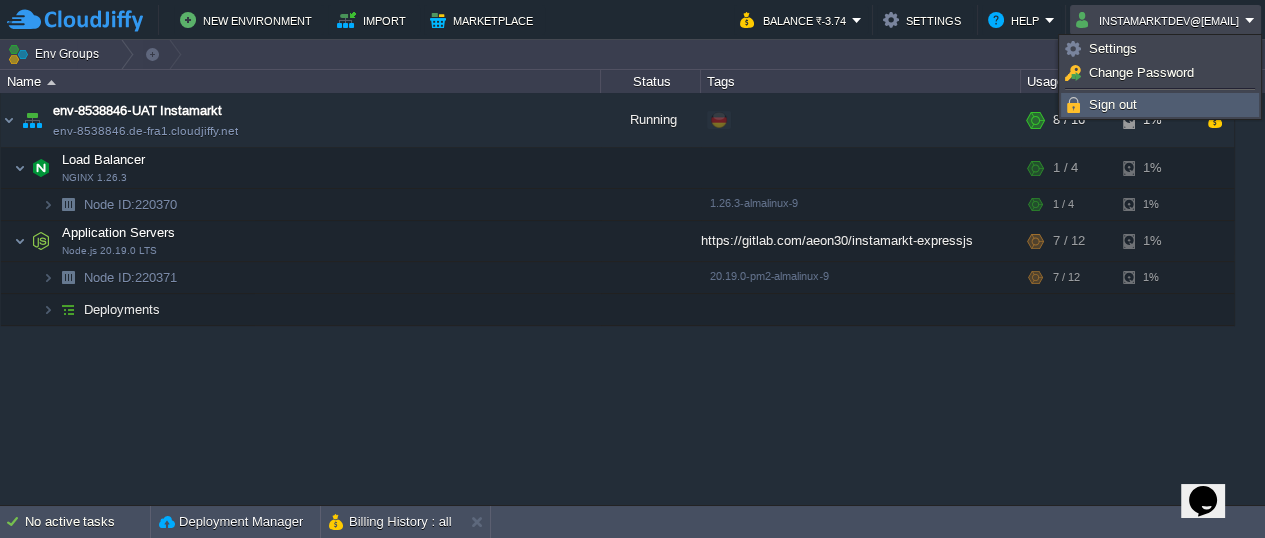 click on "Sign out" at bounding box center (1113, 104) 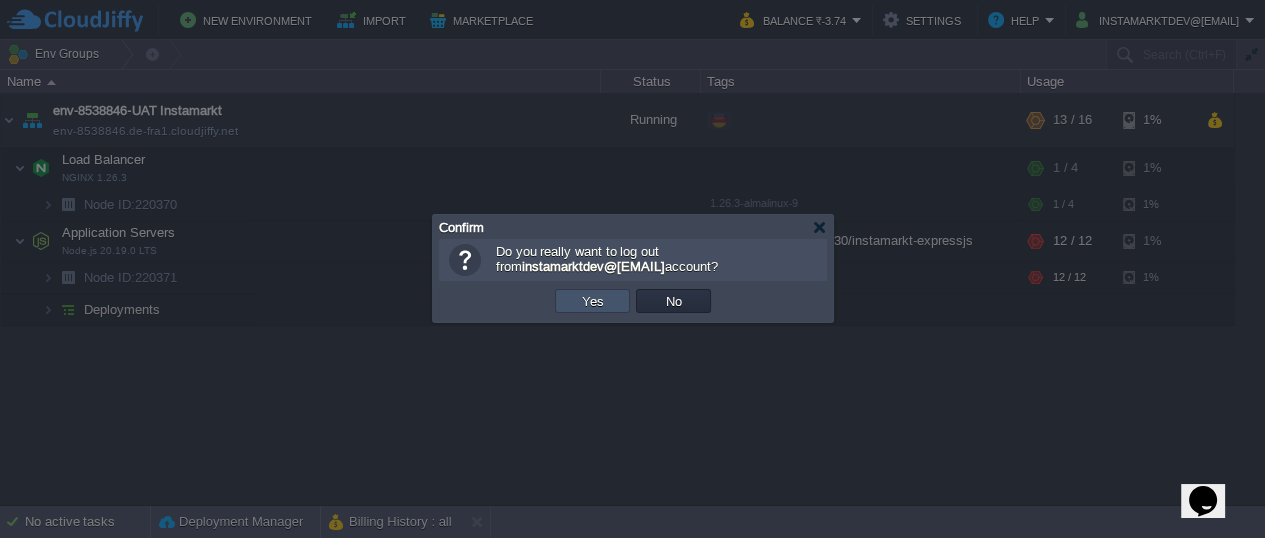 click on "Yes" at bounding box center [593, 301] 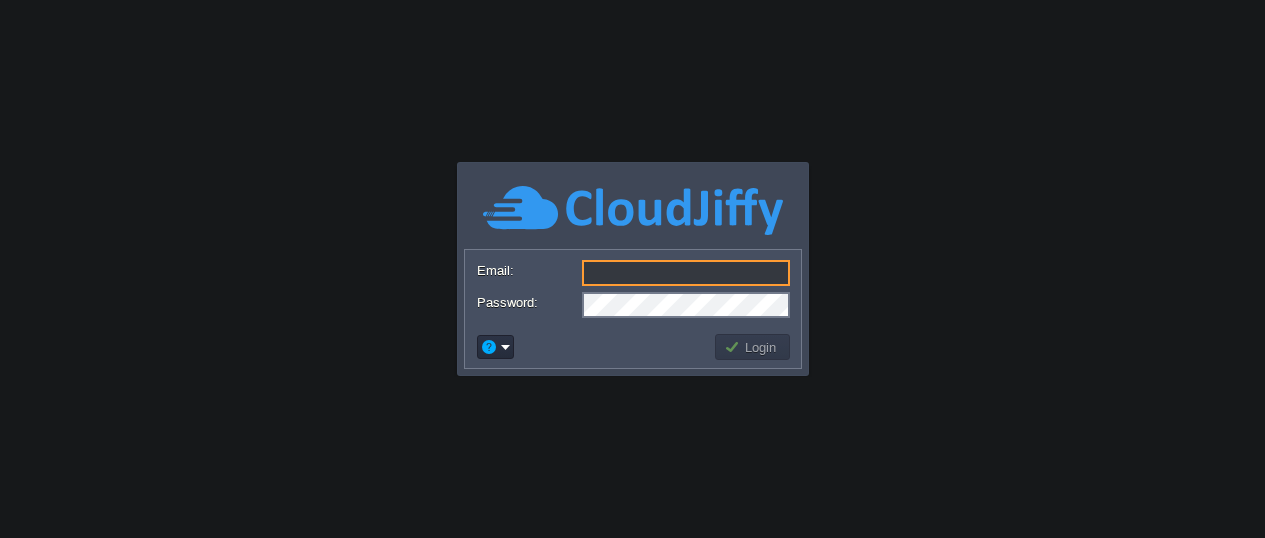 scroll, scrollTop: 0, scrollLeft: 0, axis: both 